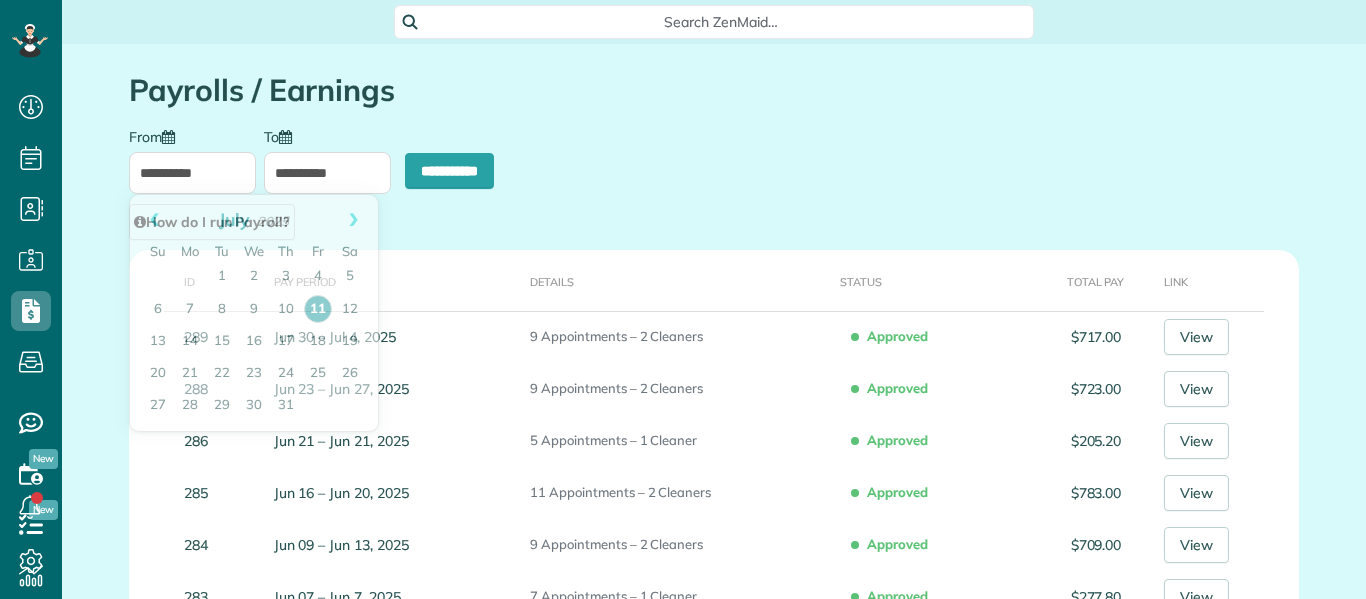 scroll, scrollTop: 0, scrollLeft: 0, axis: both 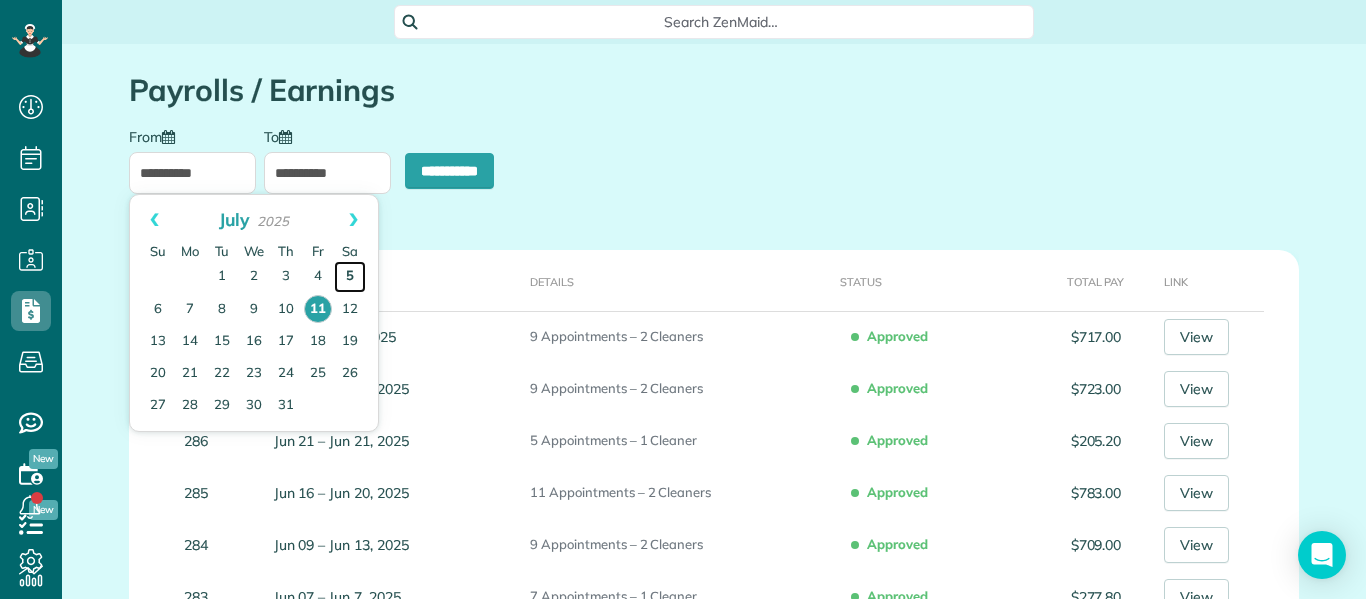 click on "5" at bounding box center (350, 277) 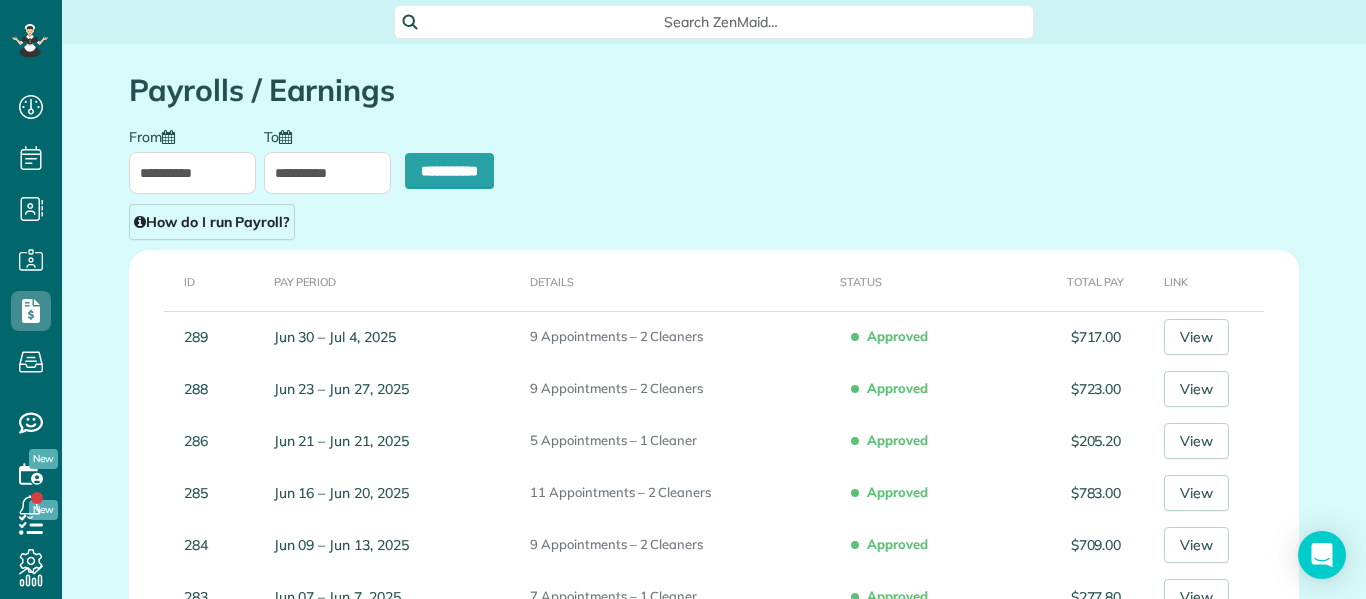 click on "**********" at bounding box center (327, 173) 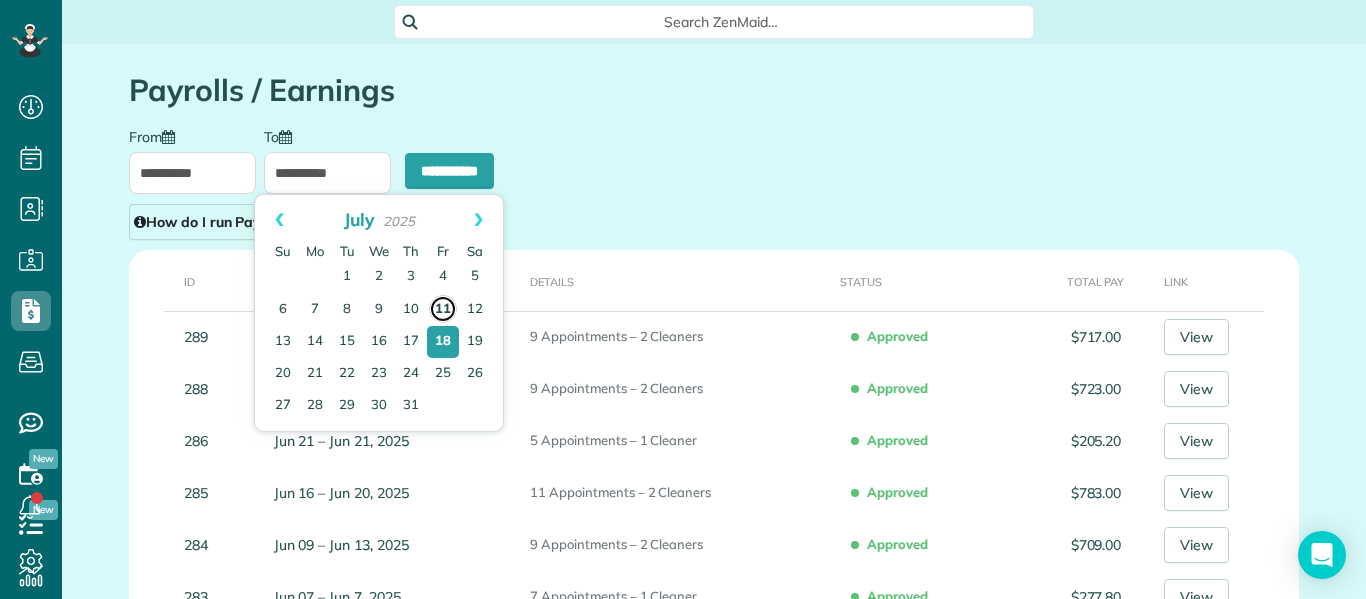 click on "11" at bounding box center (443, 309) 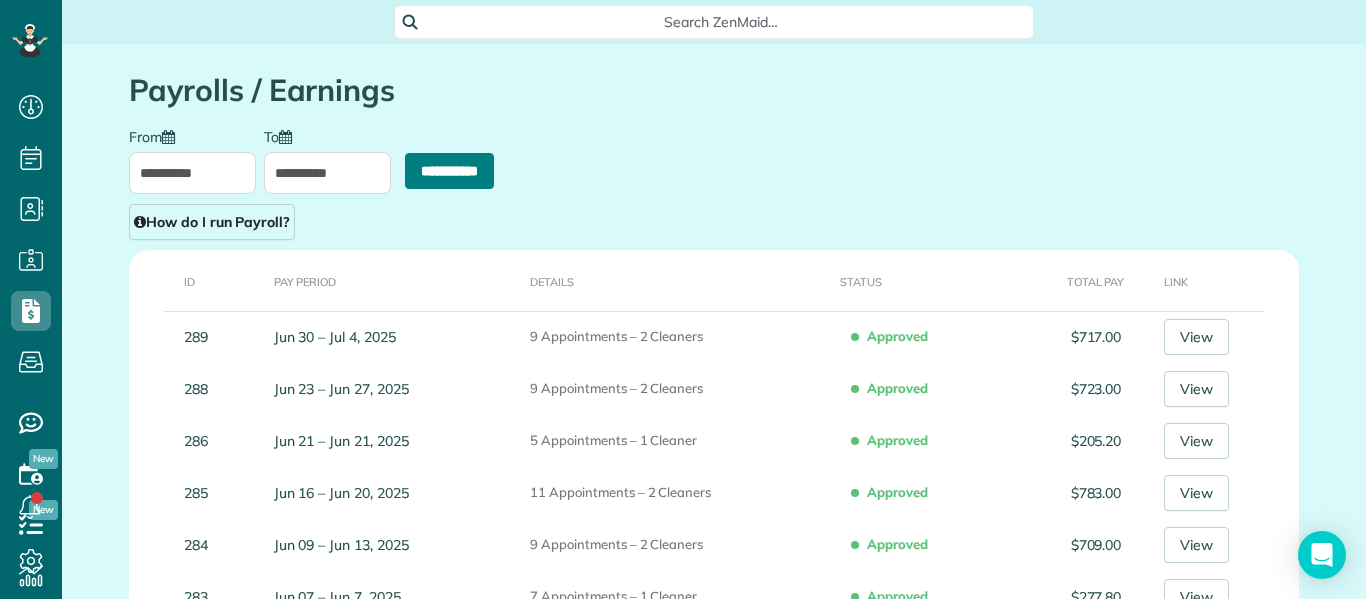 click on "**********" at bounding box center [449, 171] 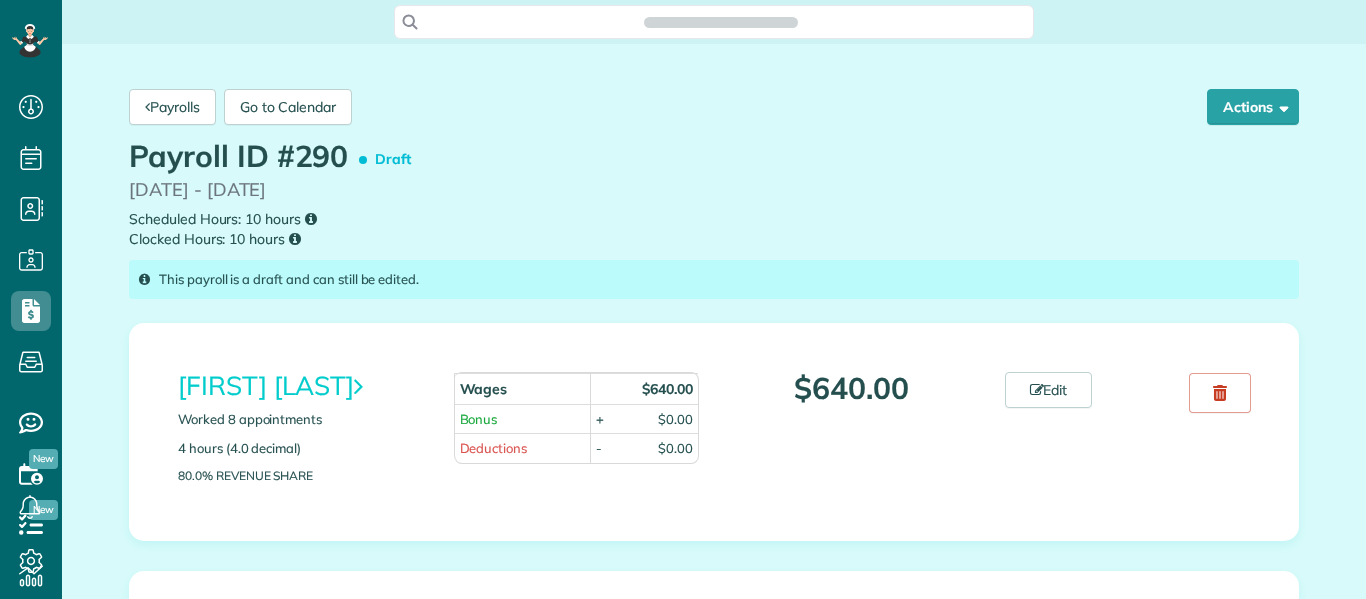 scroll, scrollTop: 0, scrollLeft: 0, axis: both 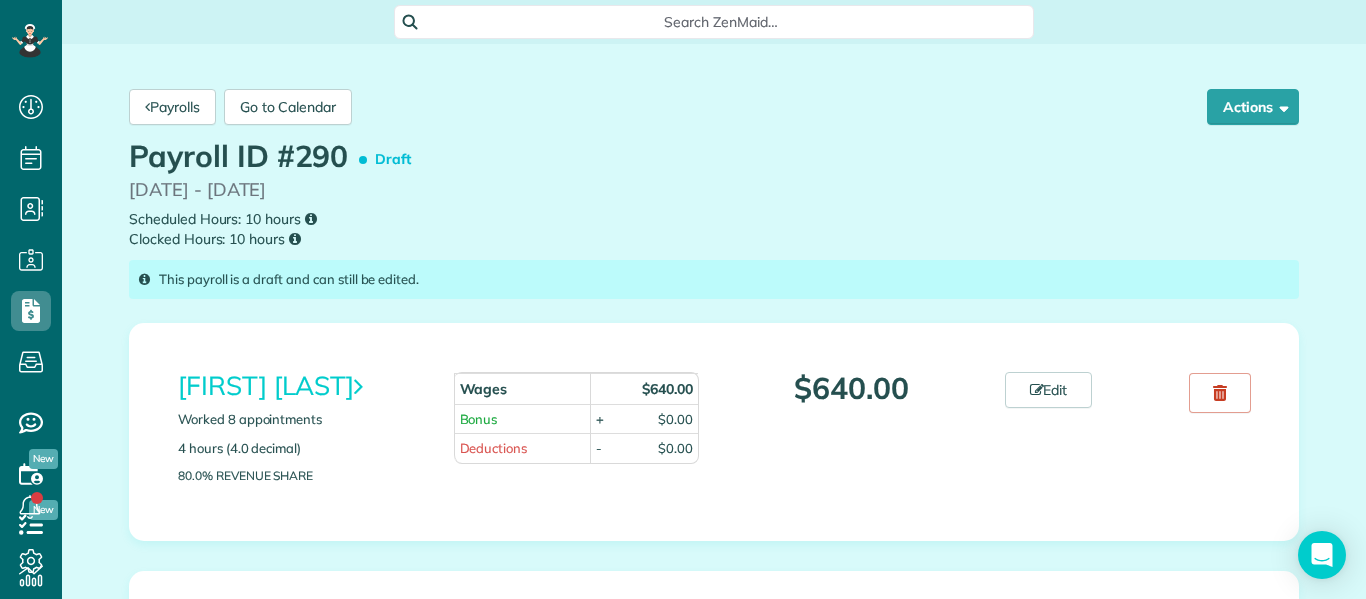 click on "Payrolls
Go to Calendar
Actions
Approve Payroll
Reset and Recalculate
Recalculate
Delete Payroll
Payroll ID #290
Draft
07/05/2025 - 07/11/2025
Scheduled Hours: 10 hours
Clocked Hours:  10 hours" at bounding box center (714, 527) 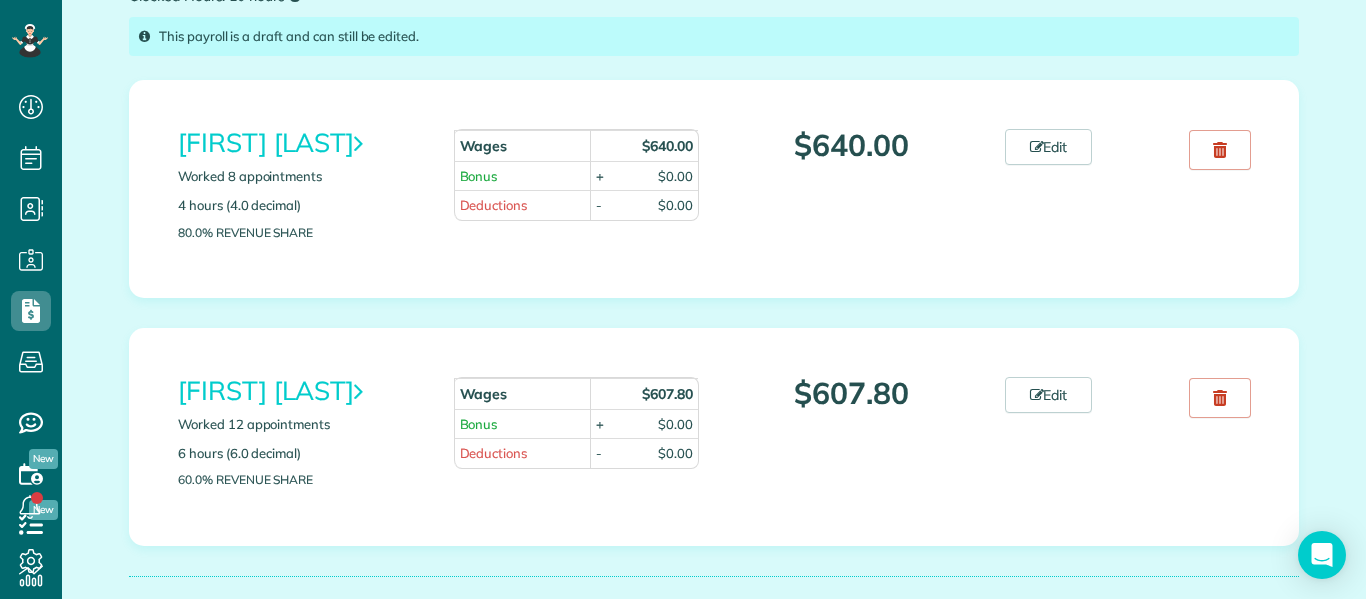 scroll, scrollTop: 240, scrollLeft: 0, axis: vertical 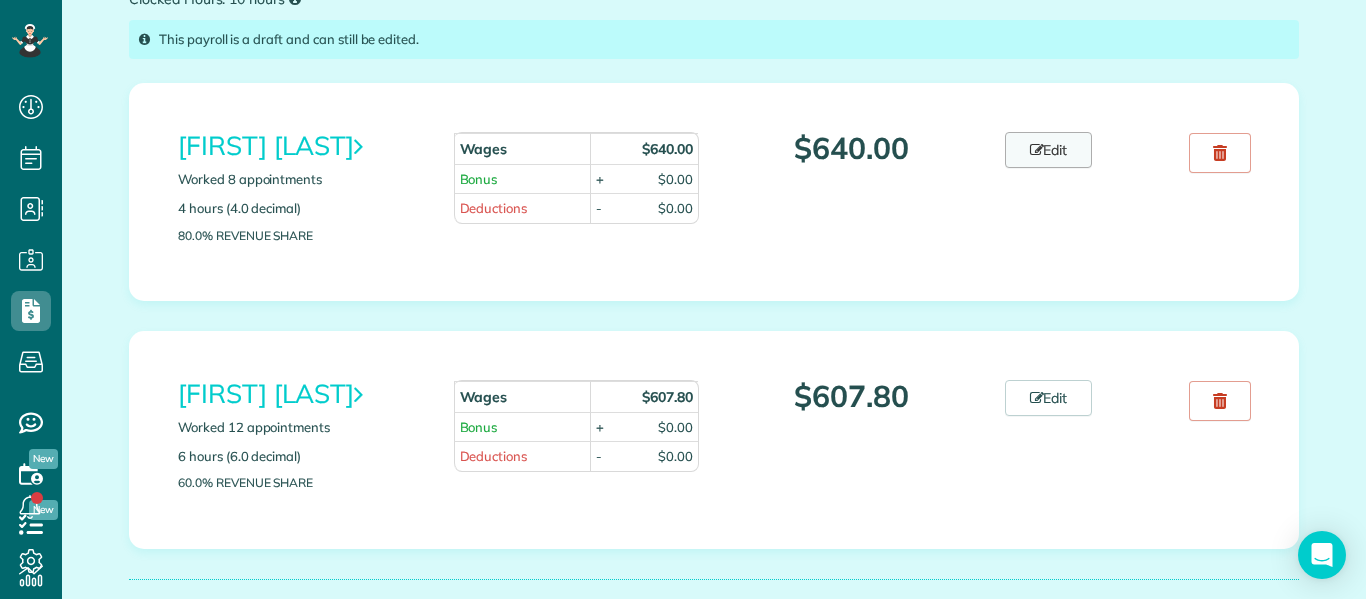 click on "Edit" at bounding box center (1049, 150) 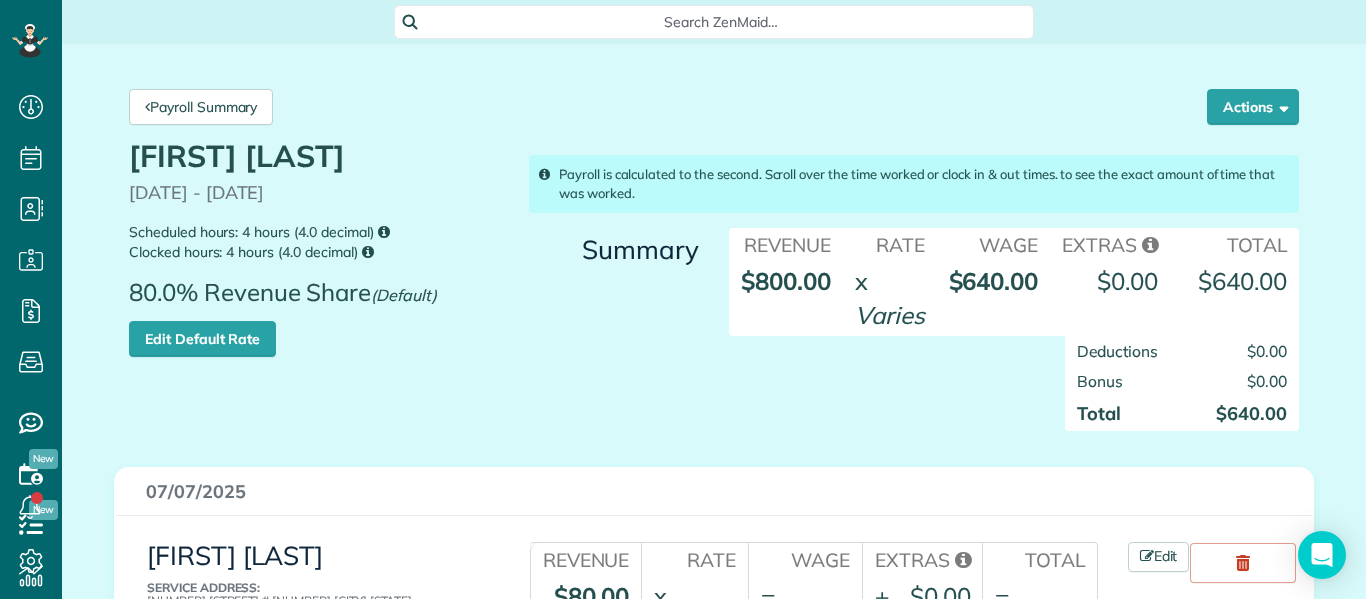 scroll, scrollTop: 0, scrollLeft: 0, axis: both 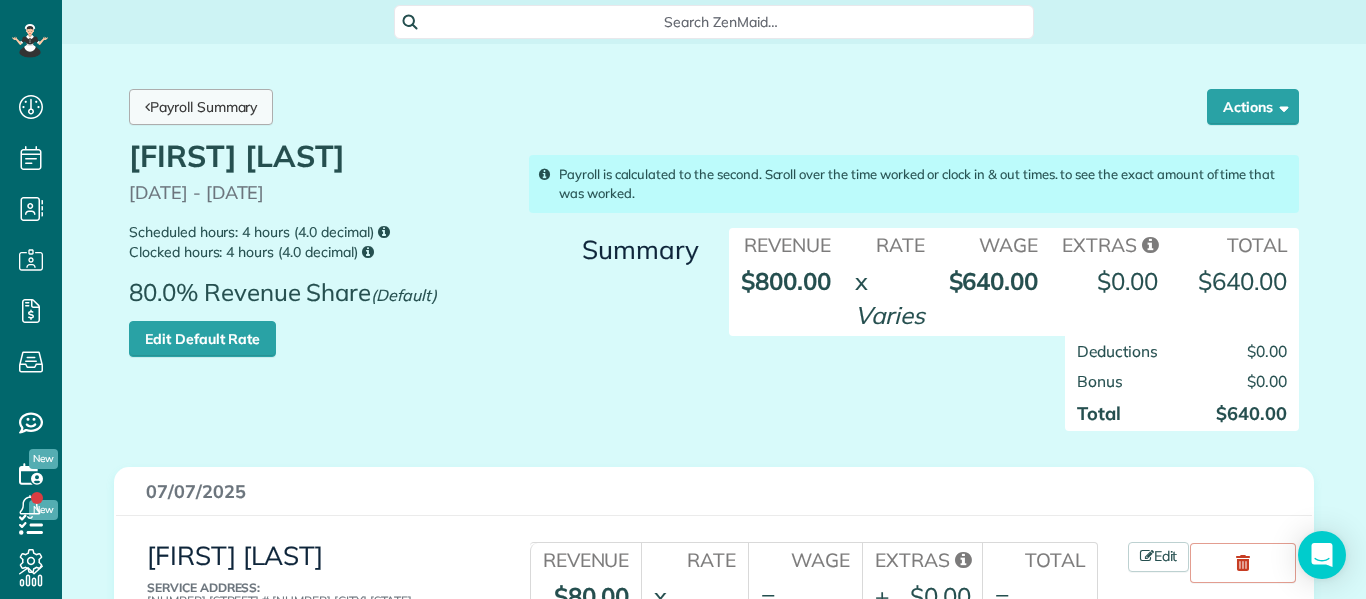 click on "Payroll Summary" at bounding box center [201, 107] 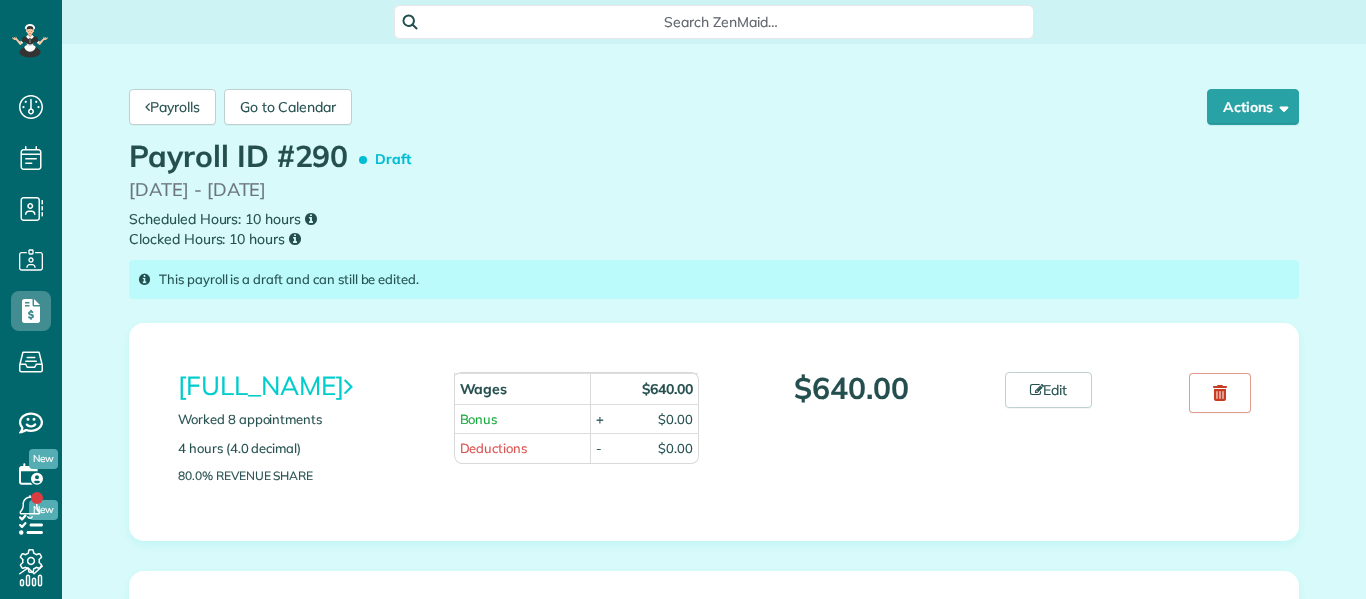 scroll, scrollTop: 0, scrollLeft: 0, axis: both 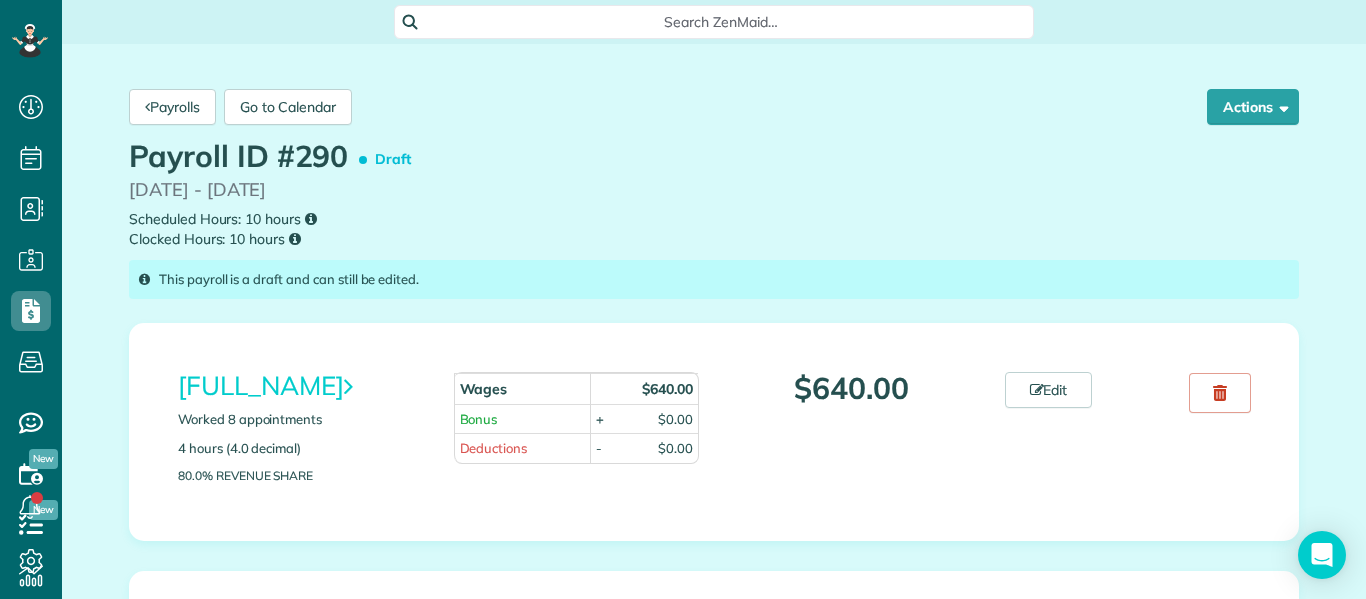 click on "Payroll ID #290
Draft
07/05/2025 - 07/11/2025
Scheduled Hours: 10 hours
Clocked Hours:  10 hours" at bounding box center [714, 195] 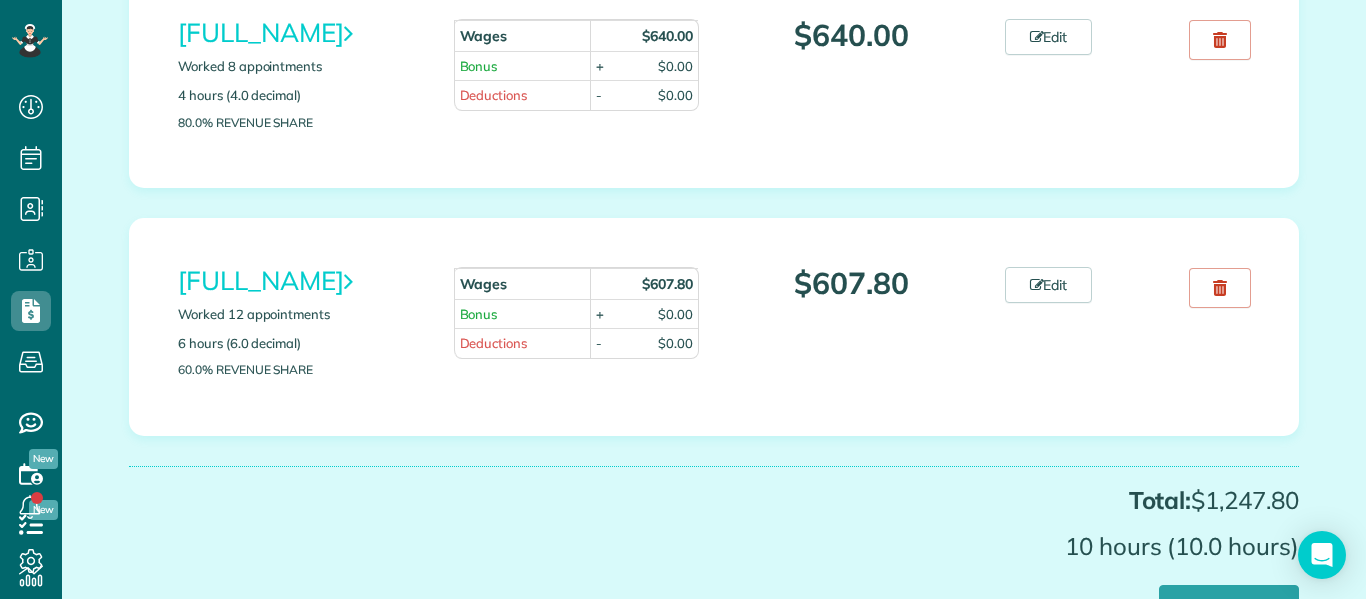 scroll, scrollTop: 360, scrollLeft: 0, axis: vertical 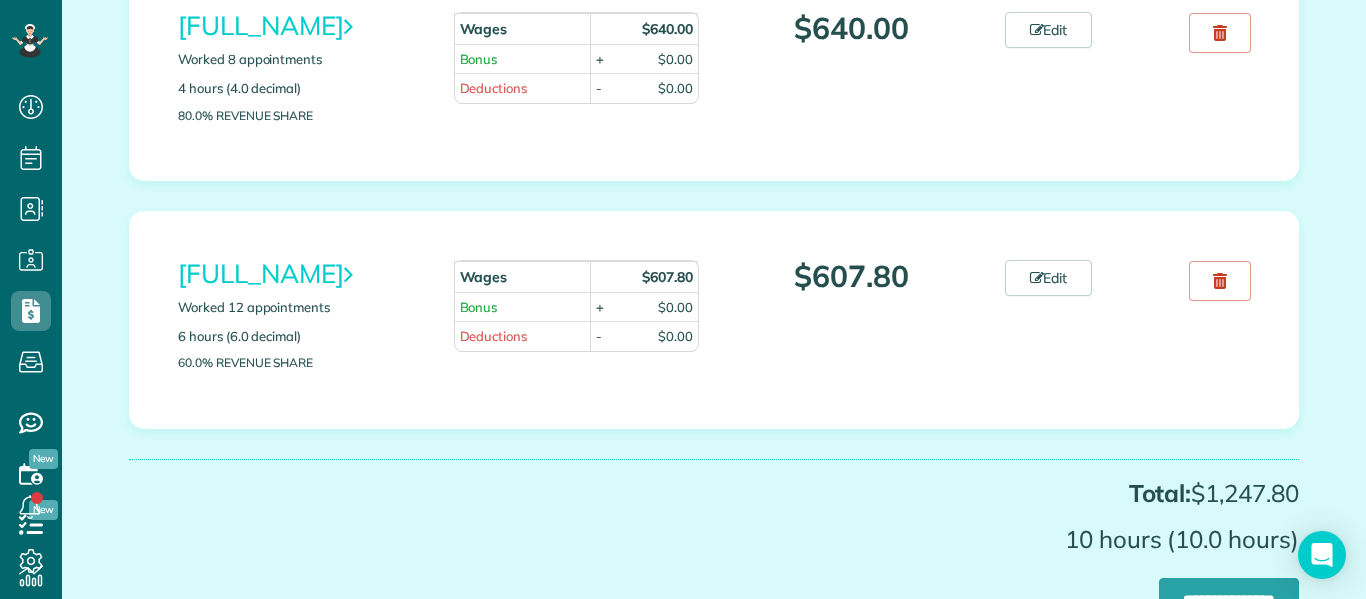 click on "Urszula Potocka
Worked 12 appointments
6 hours  (6.0 decimal)
60.0% Revenue Share
Wages
$607.80
Bonus
+
$0.00
Deductions
-
$0.00
Edit" at bounding box center (714, 320) 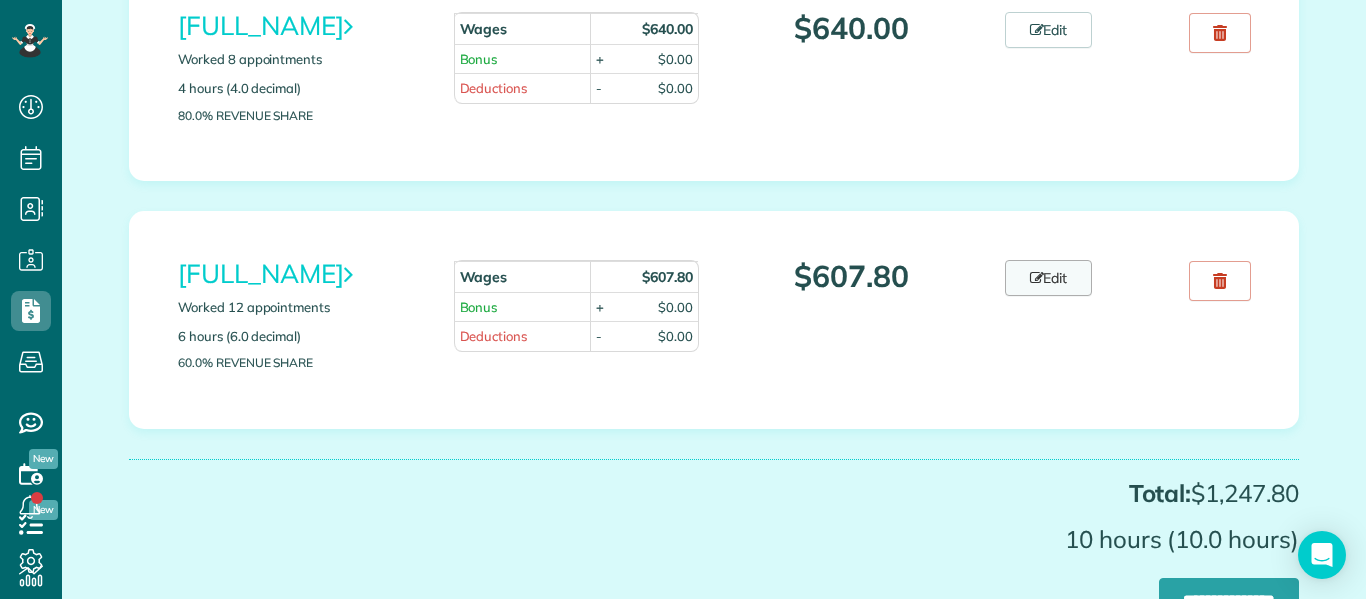 click on "Edit" at bounding box center [1049, 278] 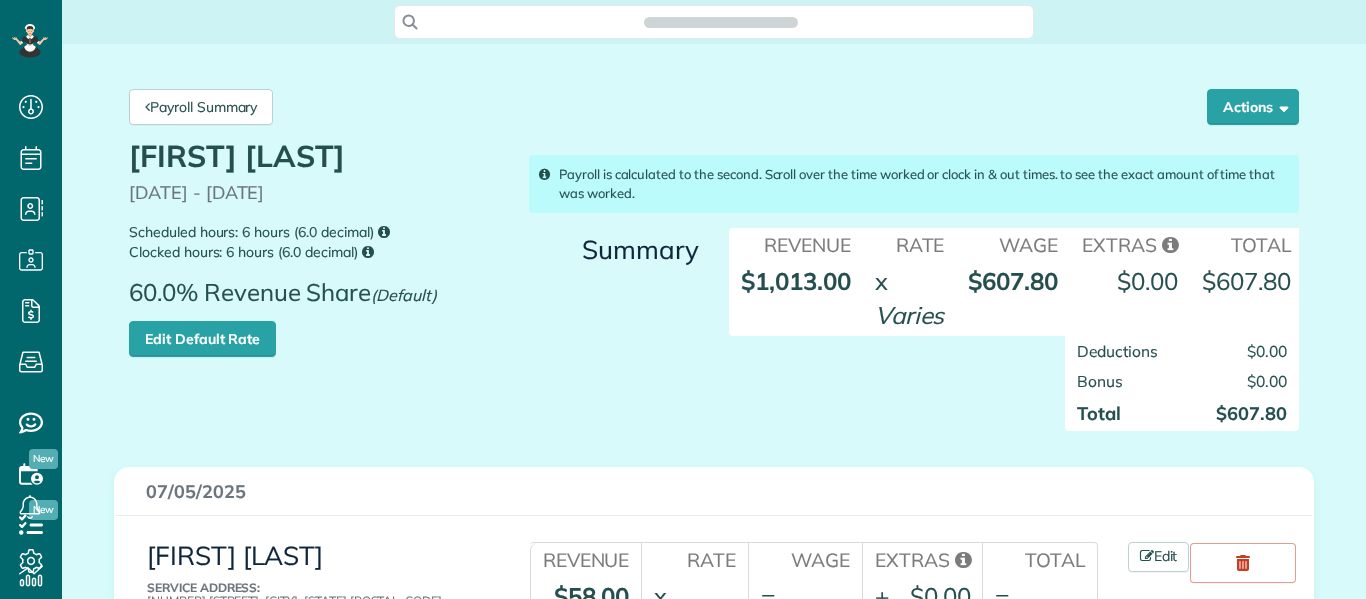 scroll, scrollTop: 0, scrollLeft: 0, axis: both 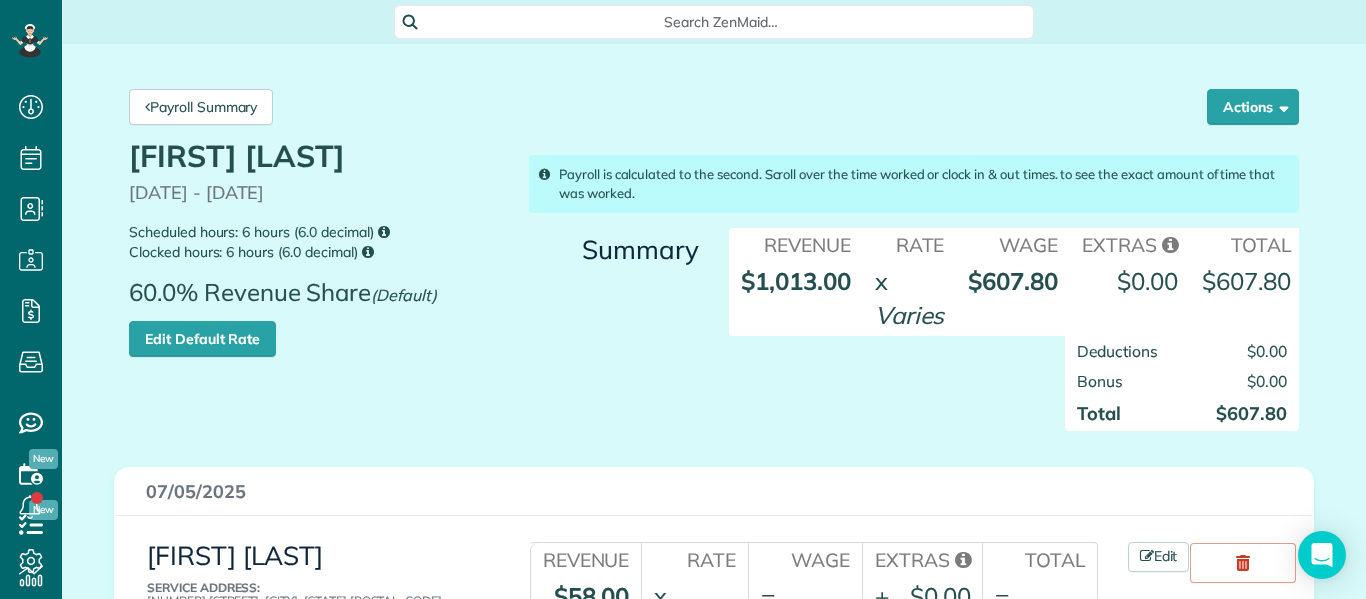 click on "Deductions
$0.00
Bonus
$0.00
Total
$607.80" at bounding box center (1014, 393) 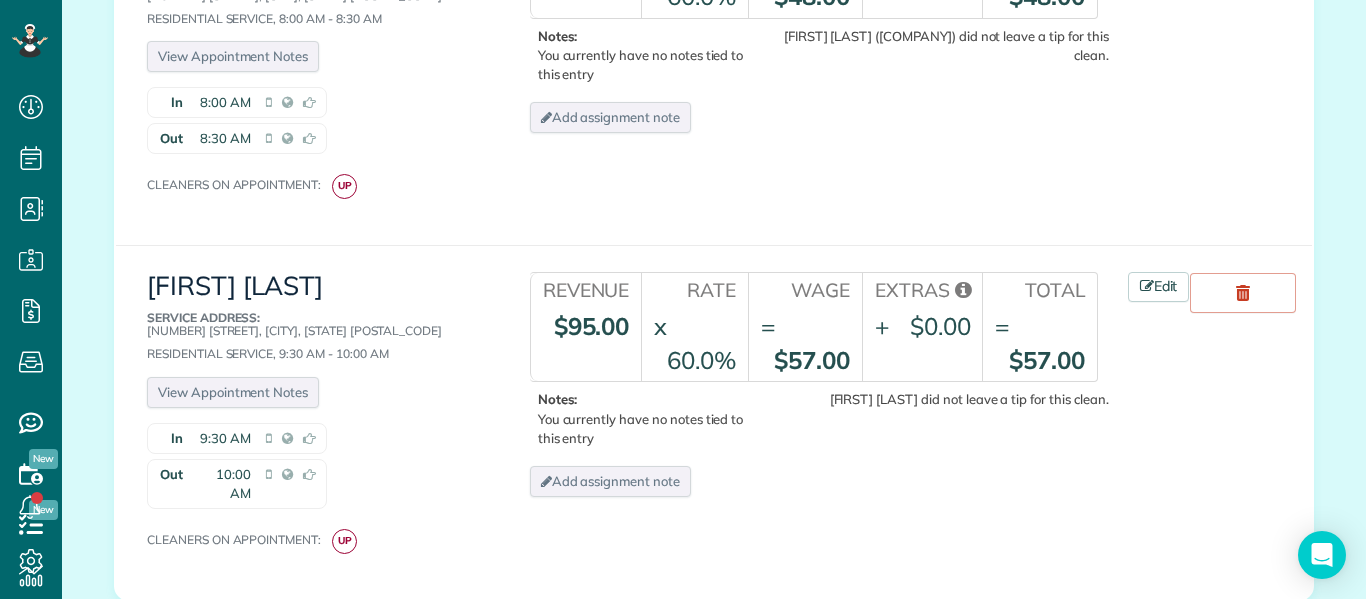 scroll, scrollTop: 4560, scrollLeft: 0, axis: vertical 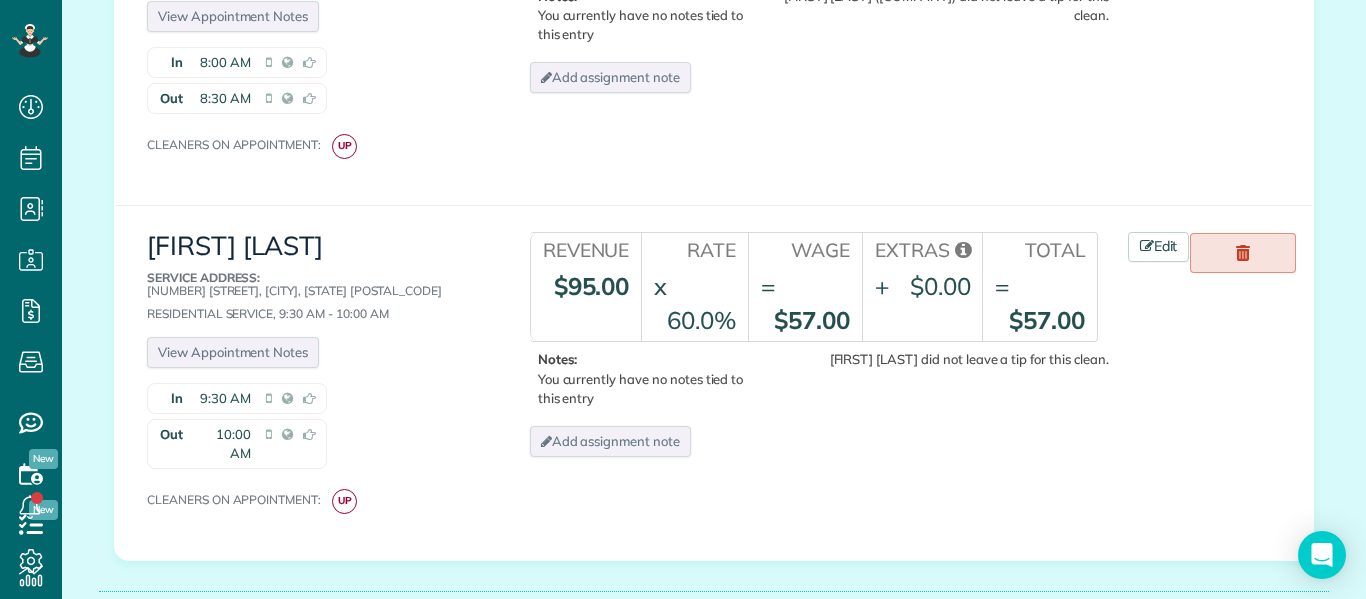 click 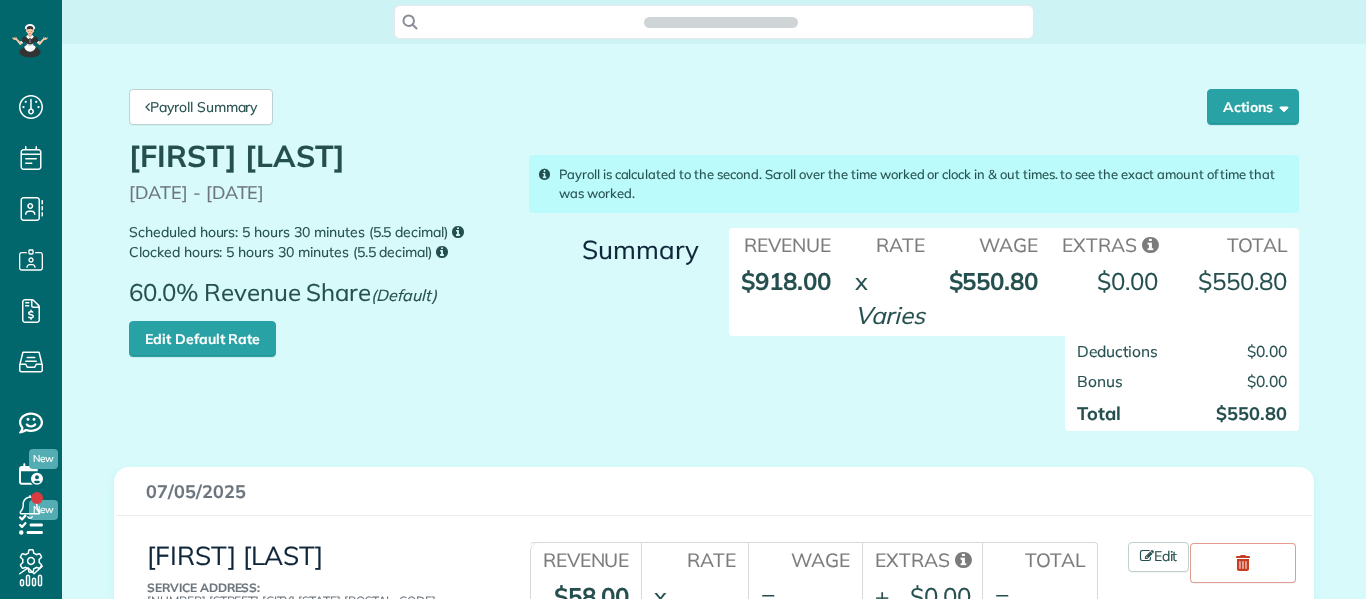 scroll, scrollTop: 0, scrollLeft: 0, axis: both 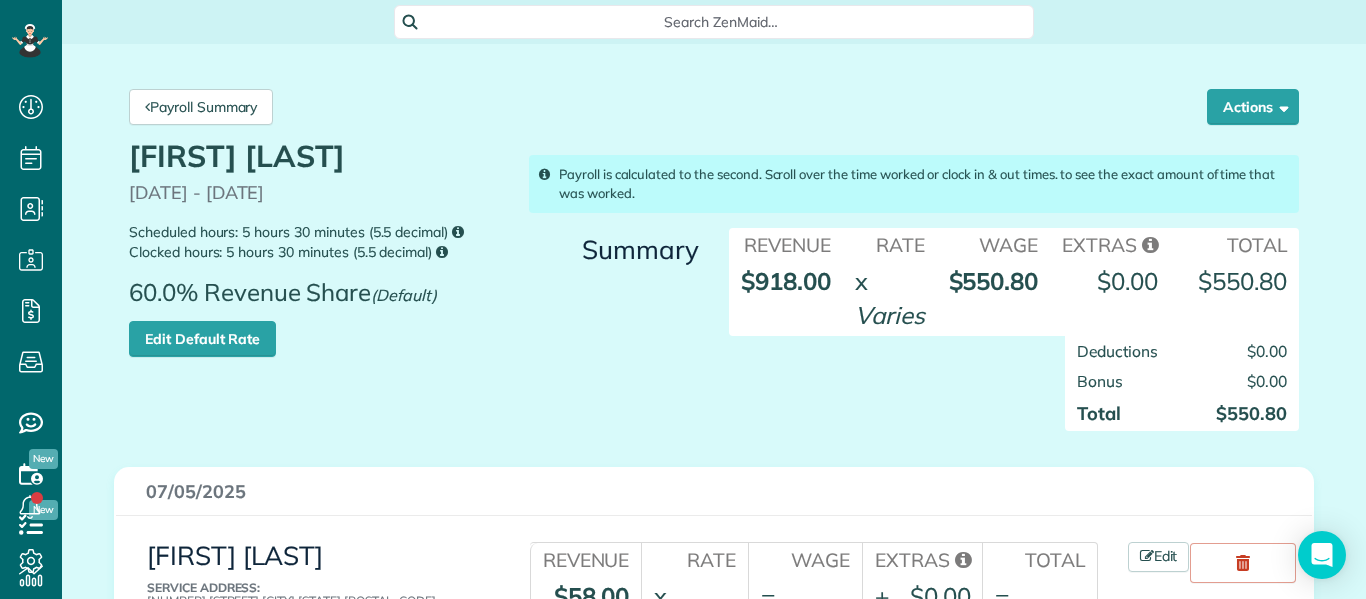 click on "Summary
Revenue
Rate
Wage
Extras
Total
$918.00
x
Varies
$550.80
$0.00
$550.80
$0.00" at bounding box center (914, 339) 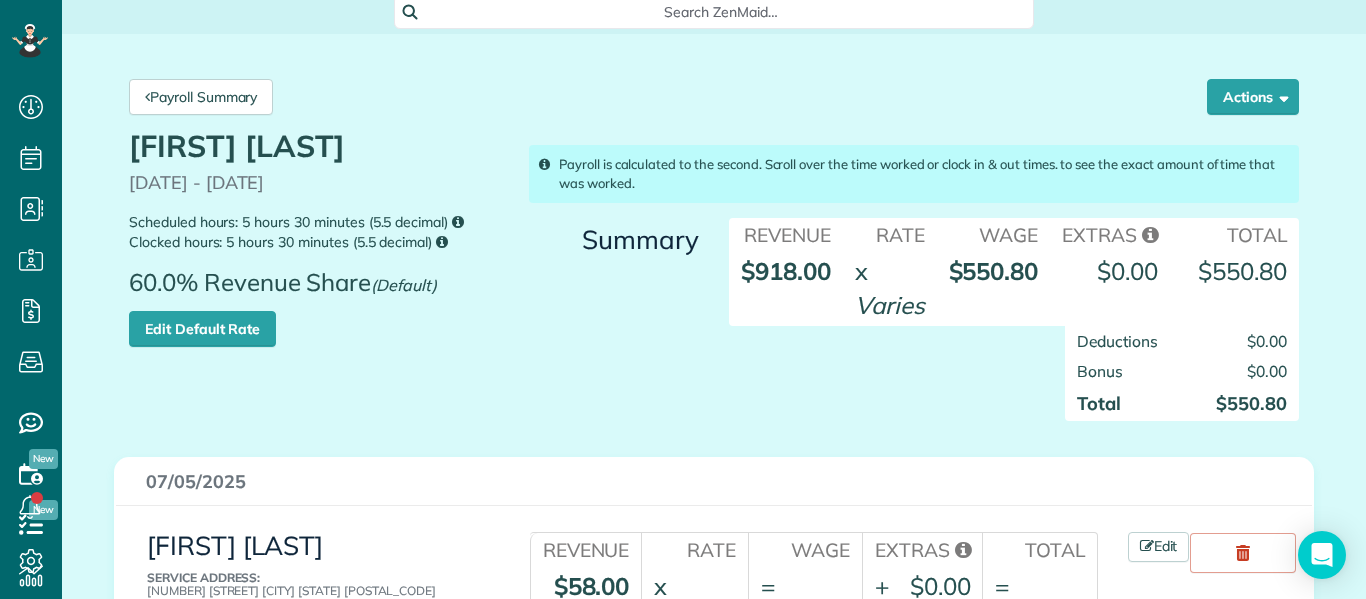 scroll, scrollTop: 0, scrollLeft: 0, axis: both 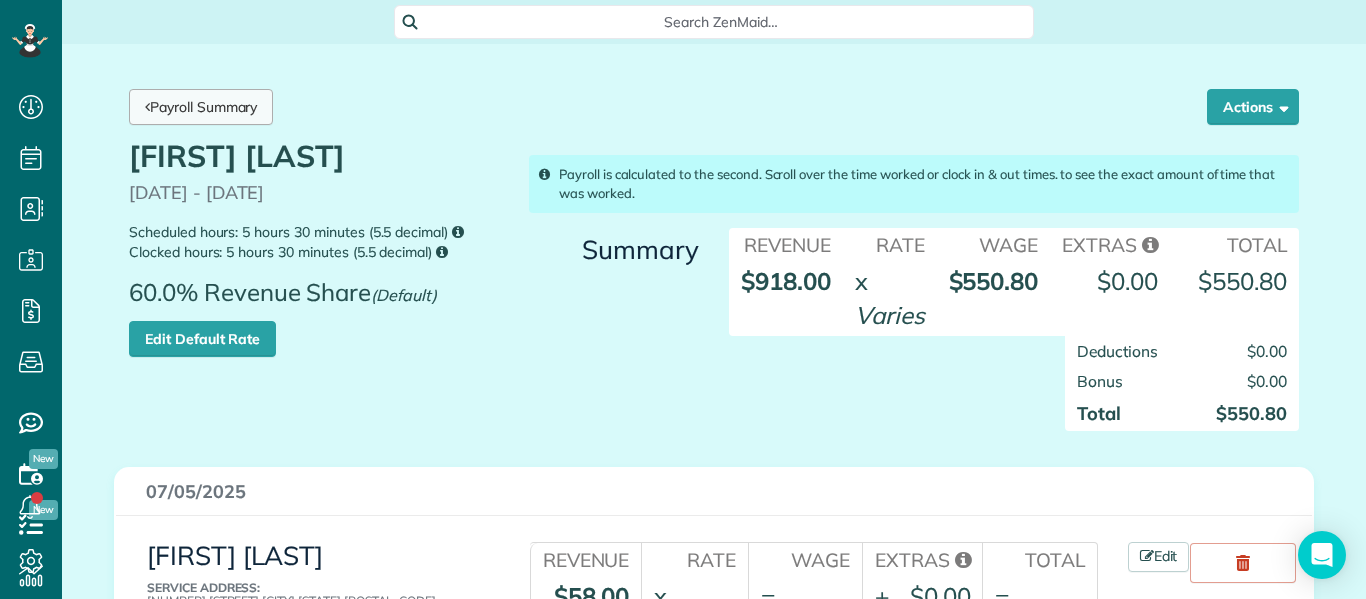 click on "Payroll Summary" at bounding box center [201, 107] 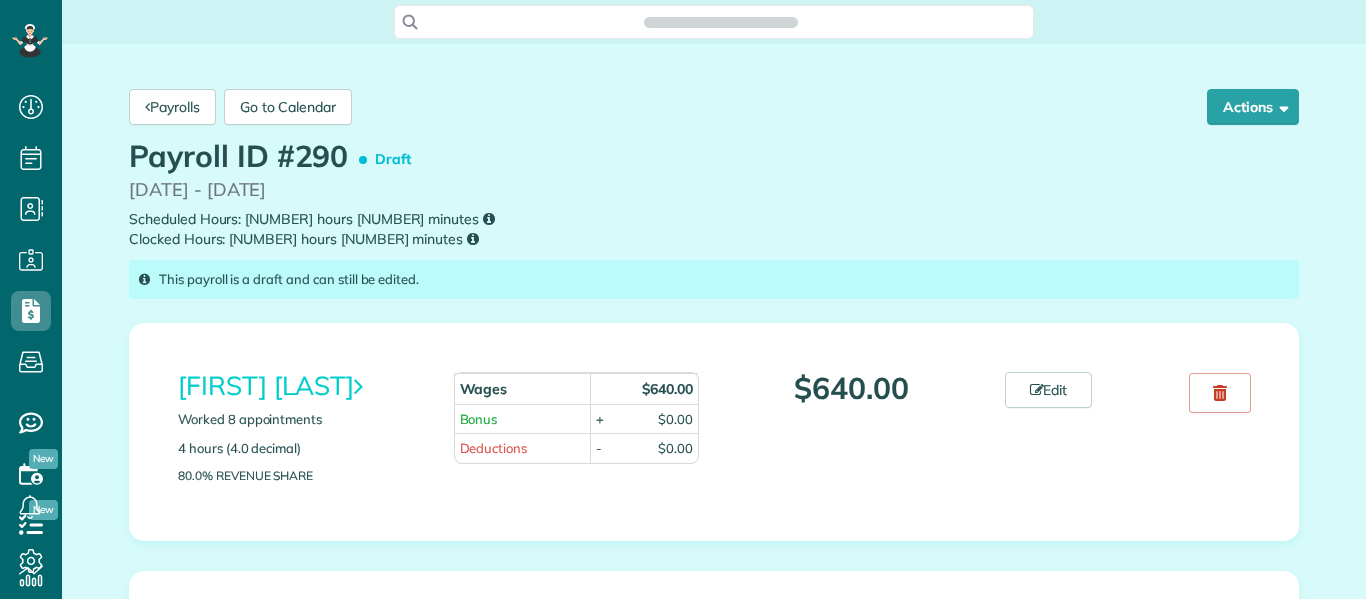 scroll, scrollTop: 0, scrollLeft: 0, axis: both 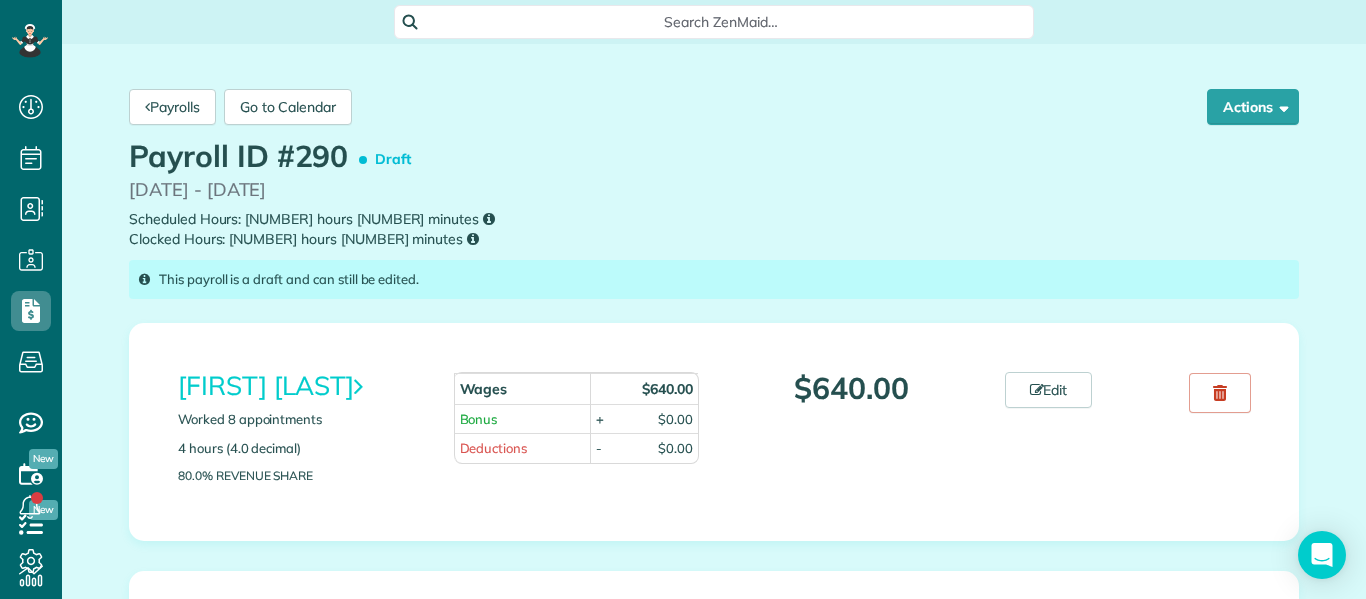 click on "Scheduled Hours: 9 hours 30 minutes
Clocked Hours:  9 hours 30 minutes" at bounding box center (714, 229) 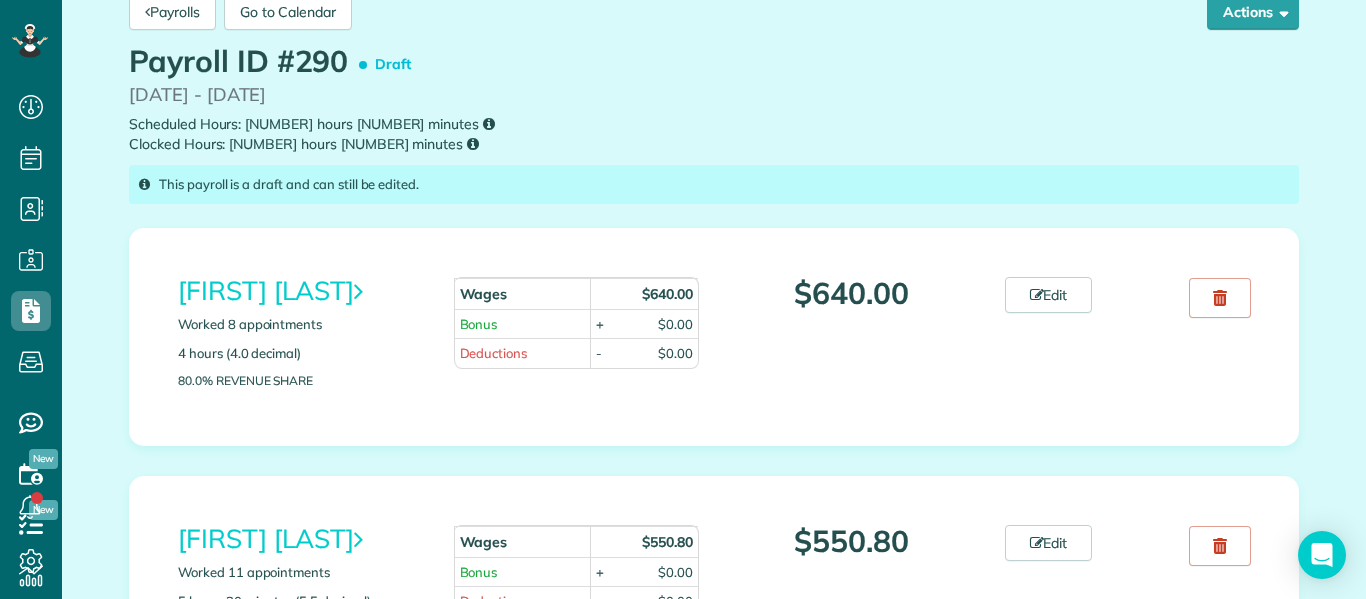 scroll, scrollTop: 0, scrollLeft: 0, axis: both 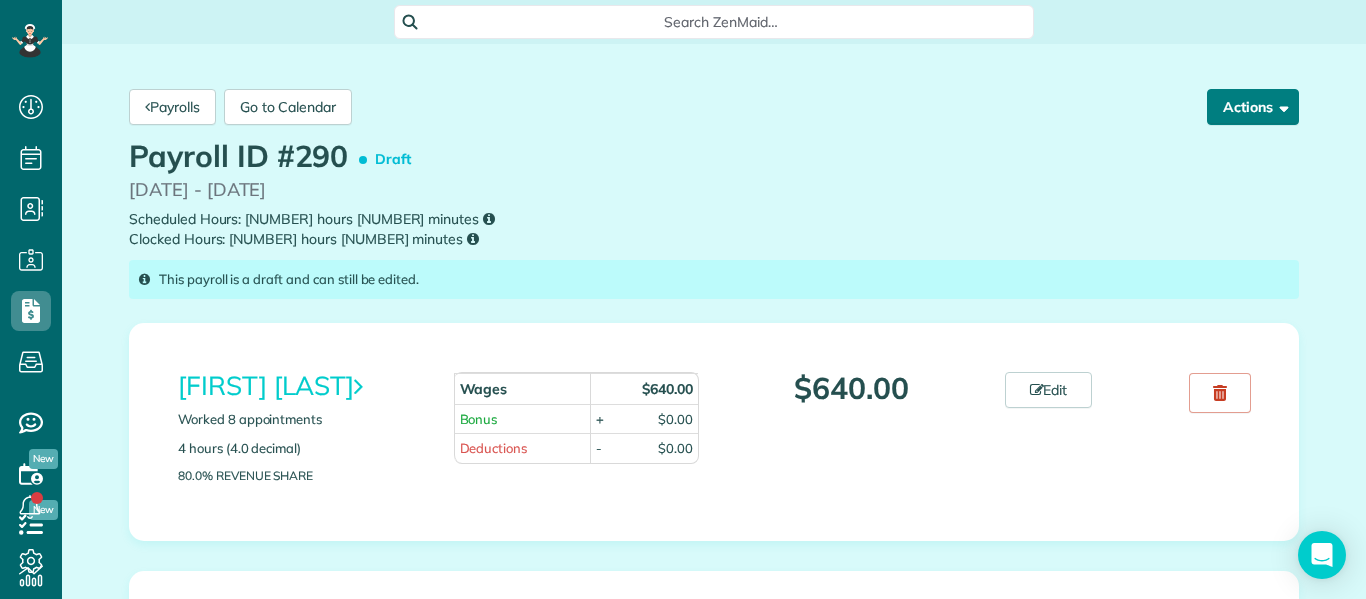 click on "Actions" at bounding box center (1253, 107) 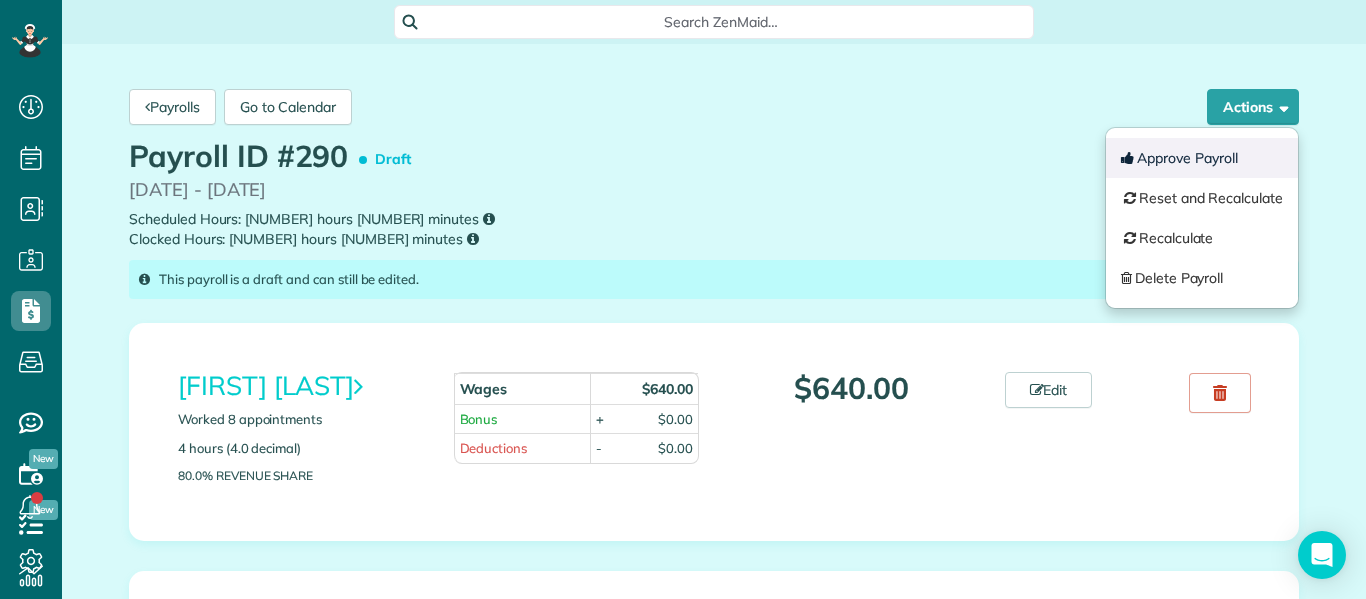 click on "Approve Payroll" at bounding box center (1202, 158) 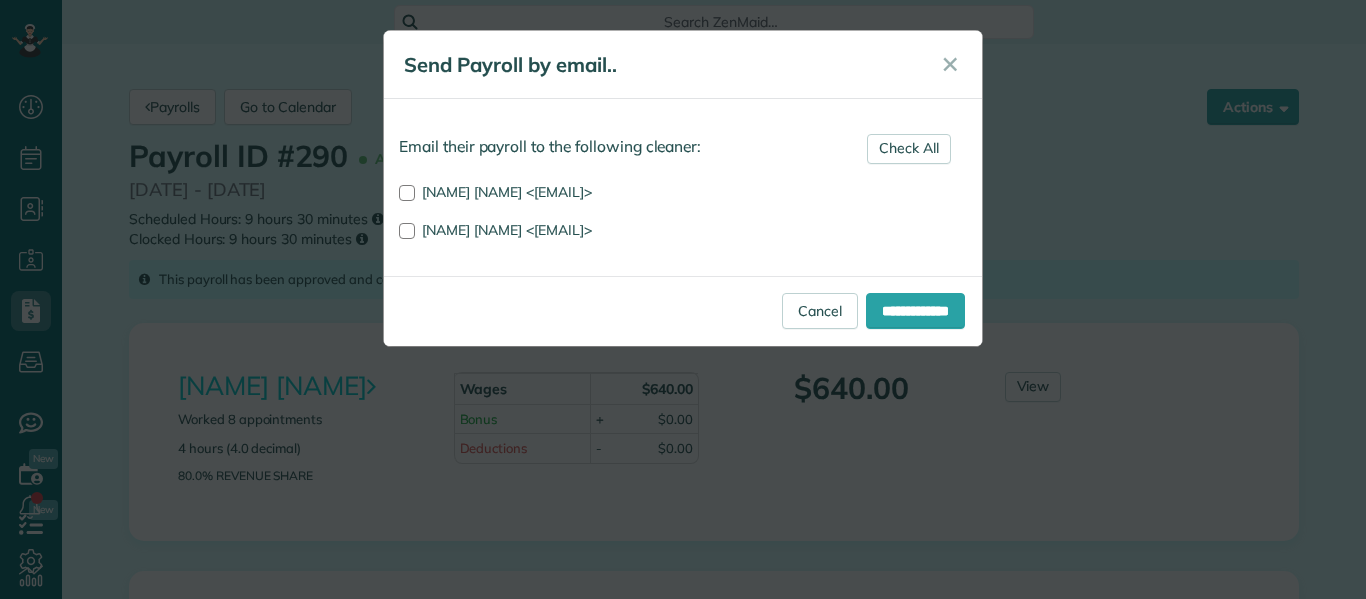 scroll, scrollTop: 0, scrollLeft: 0, axis: both 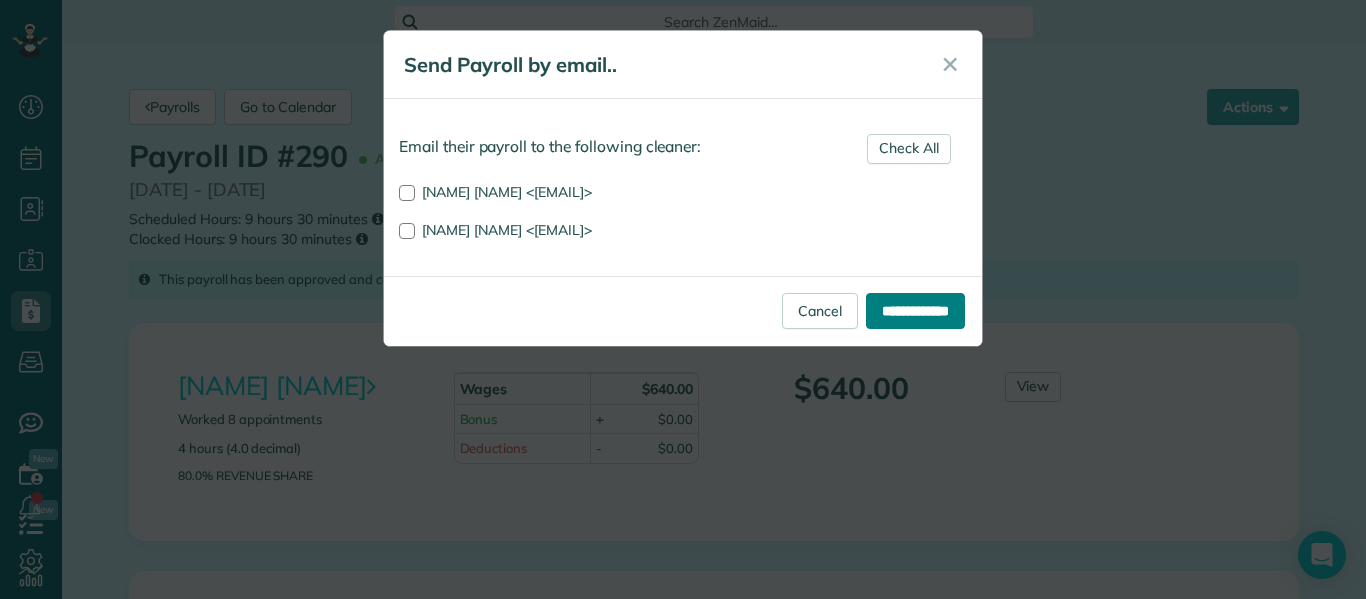 click on "**********" at bounding box center (915, 311) 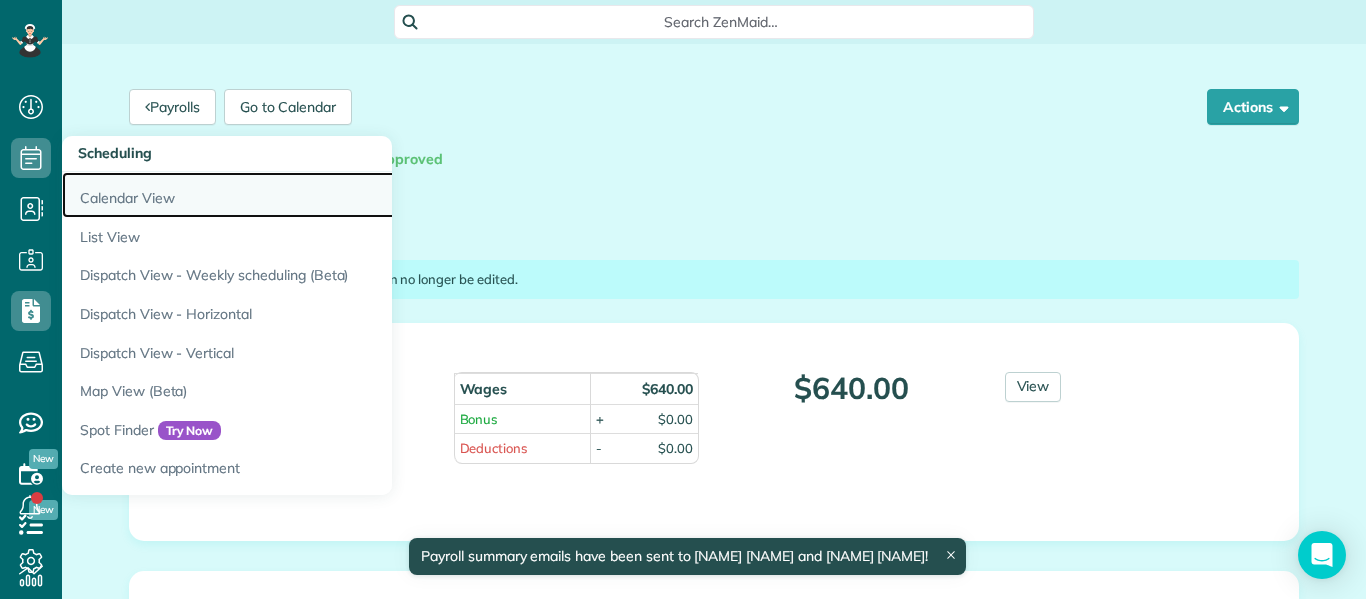 click on "Calendar View" at bounding box center [312, 195] 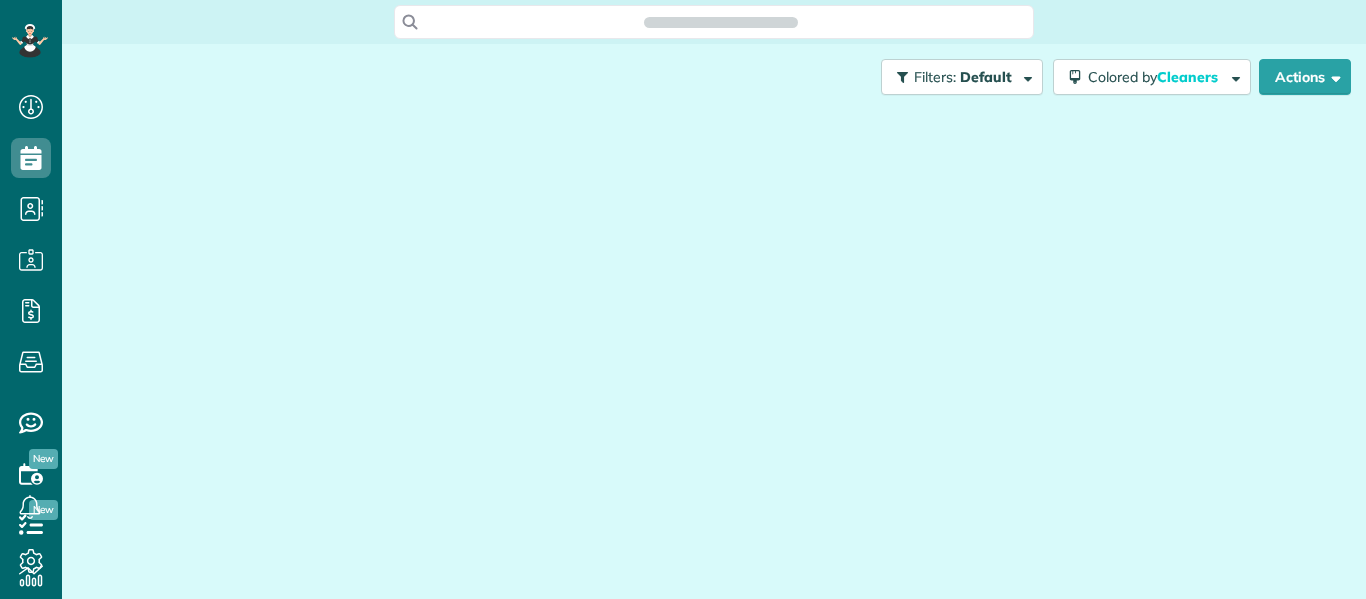 scroll, scrollTop: 0, scrollLeft: 0, axis: both 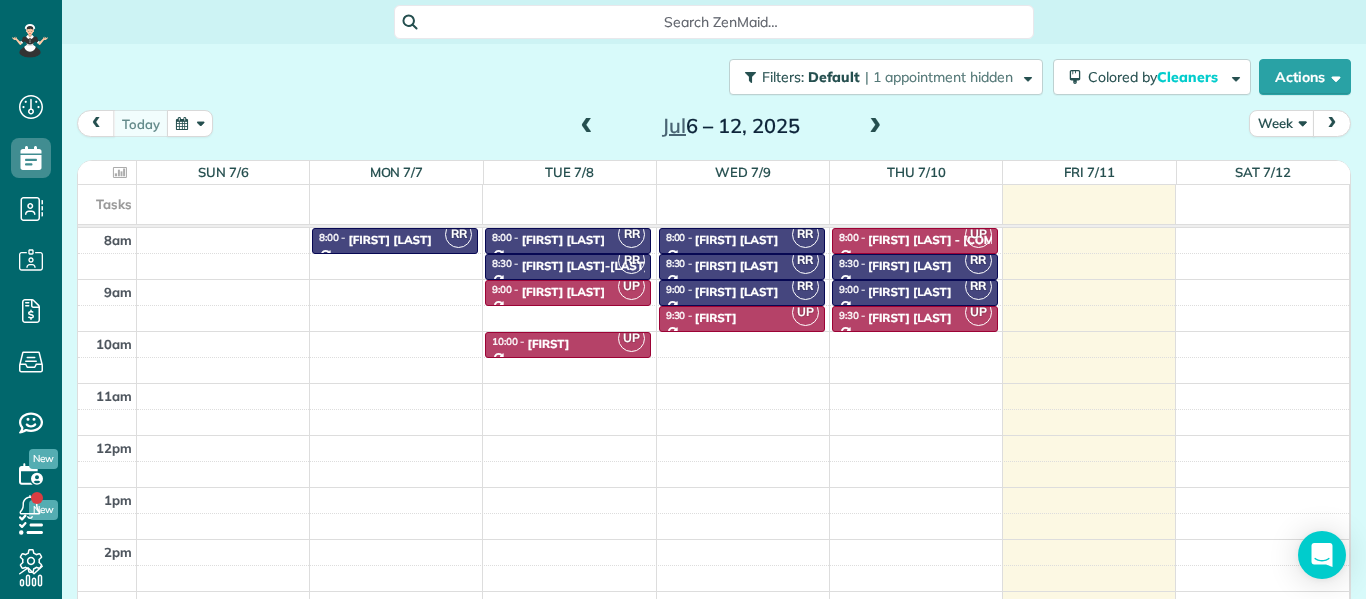 click at bounding box center (875, 127) 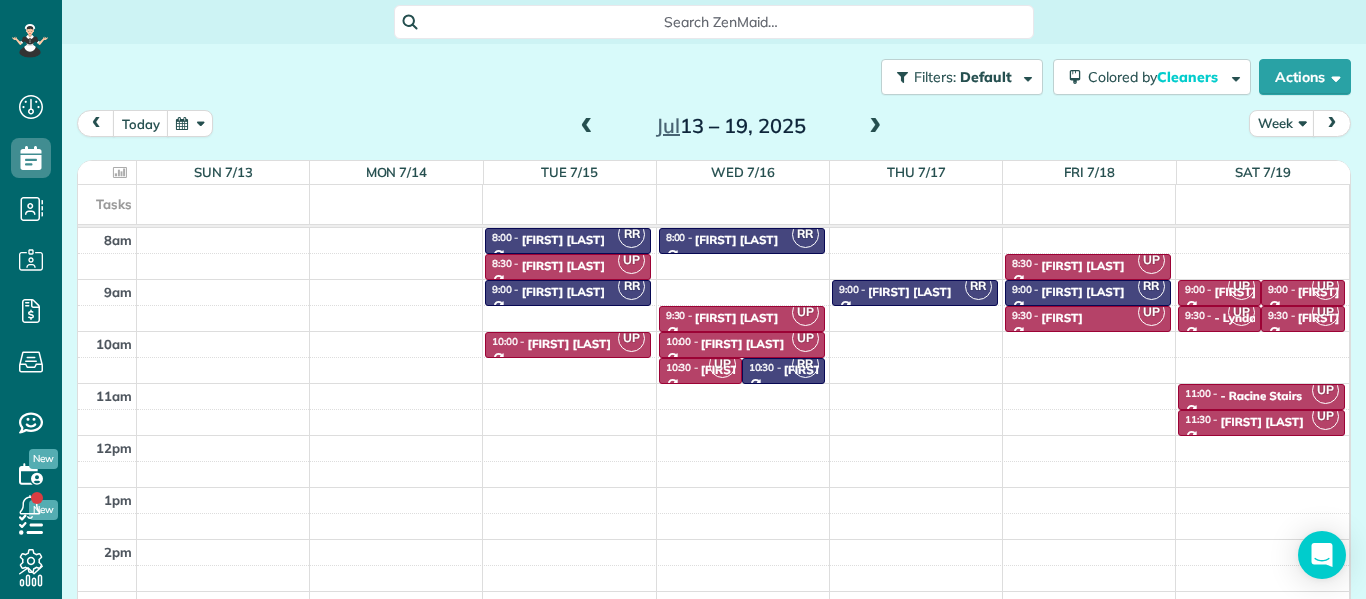 click at bounding box center [587, 127] 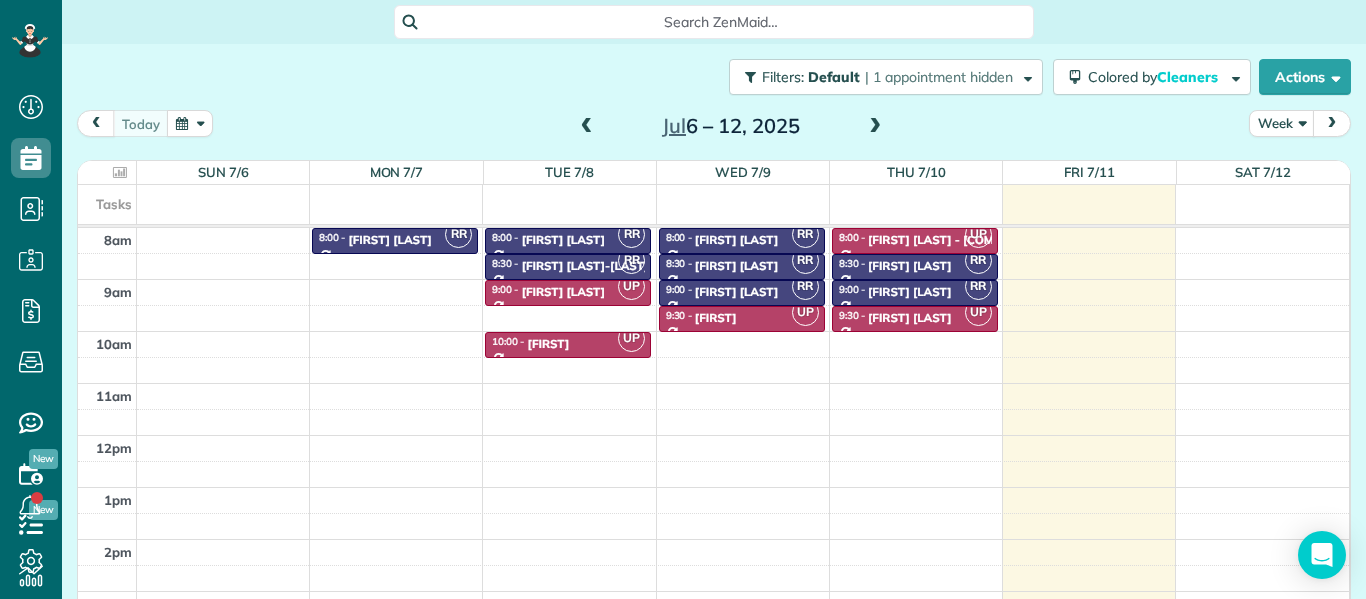 click at bounding box center [875, 127] 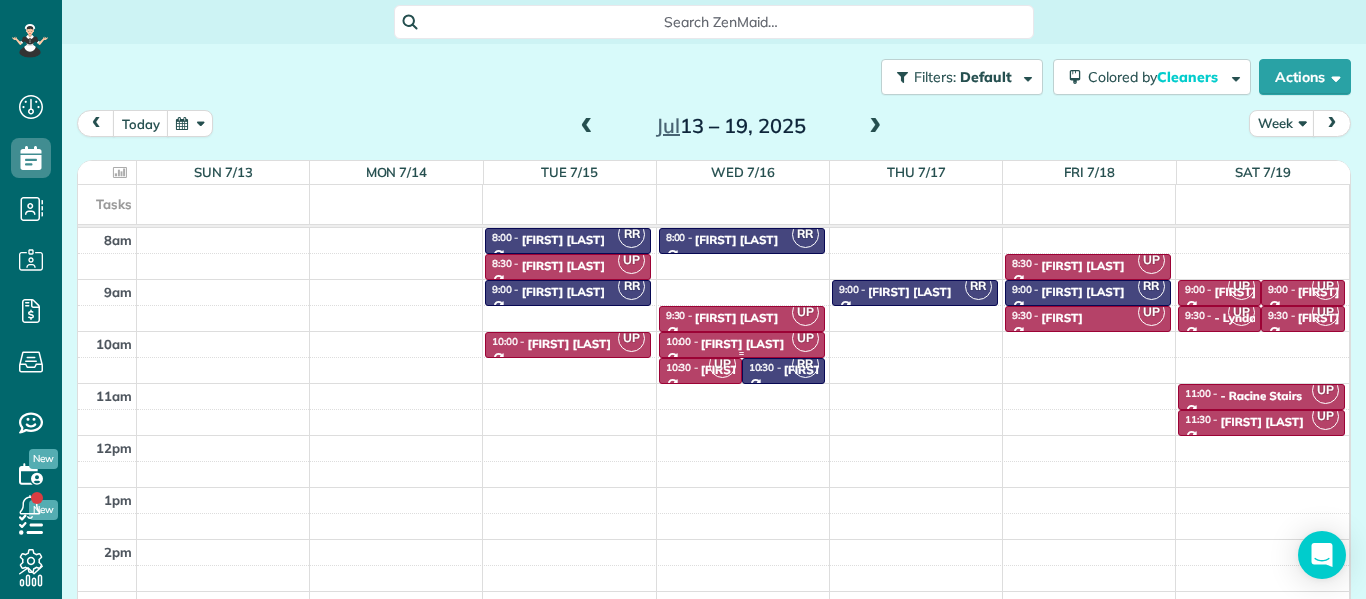 click on "[TIME] - [TIME] [FIRST] [LAST]" at bounding box center (742, 343) 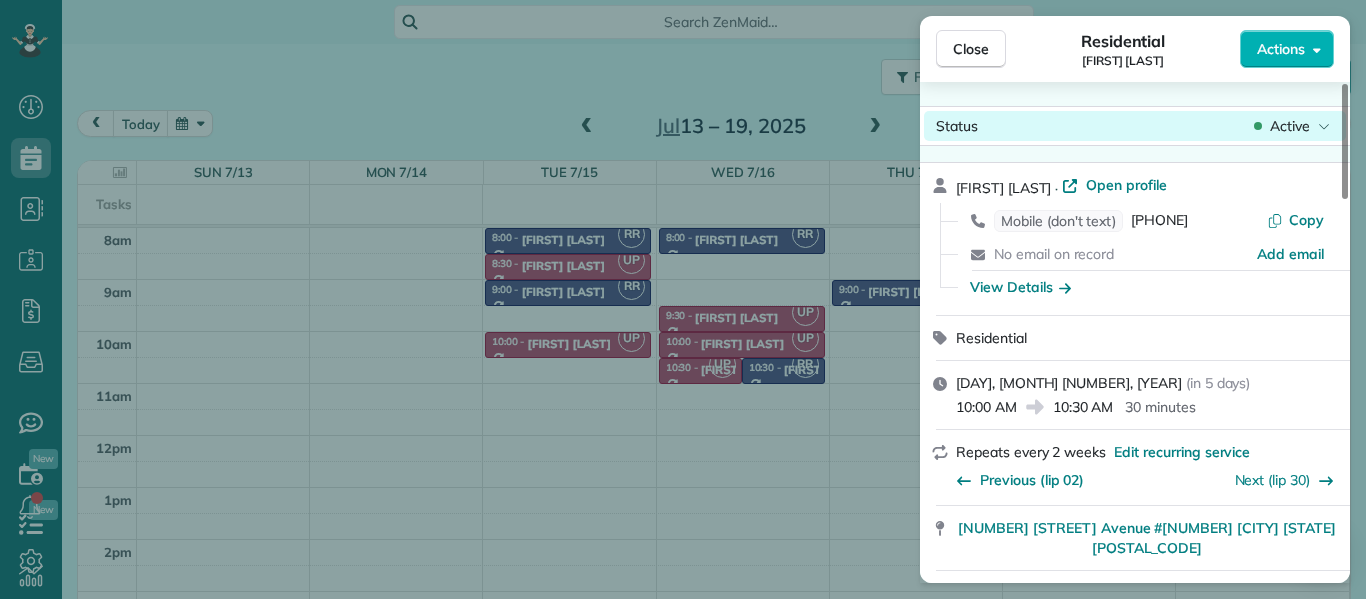 click on "Active" at bounding box center (1292, 126) 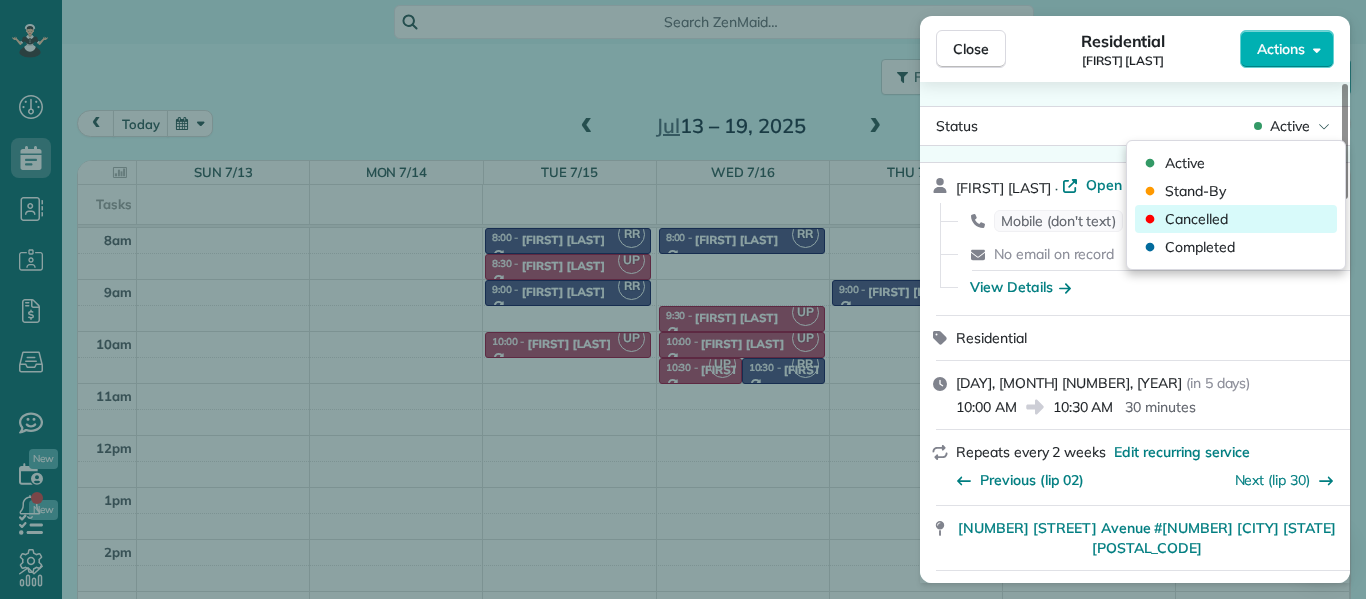 click on "Cancelled" at bounding box center [1236, 219] 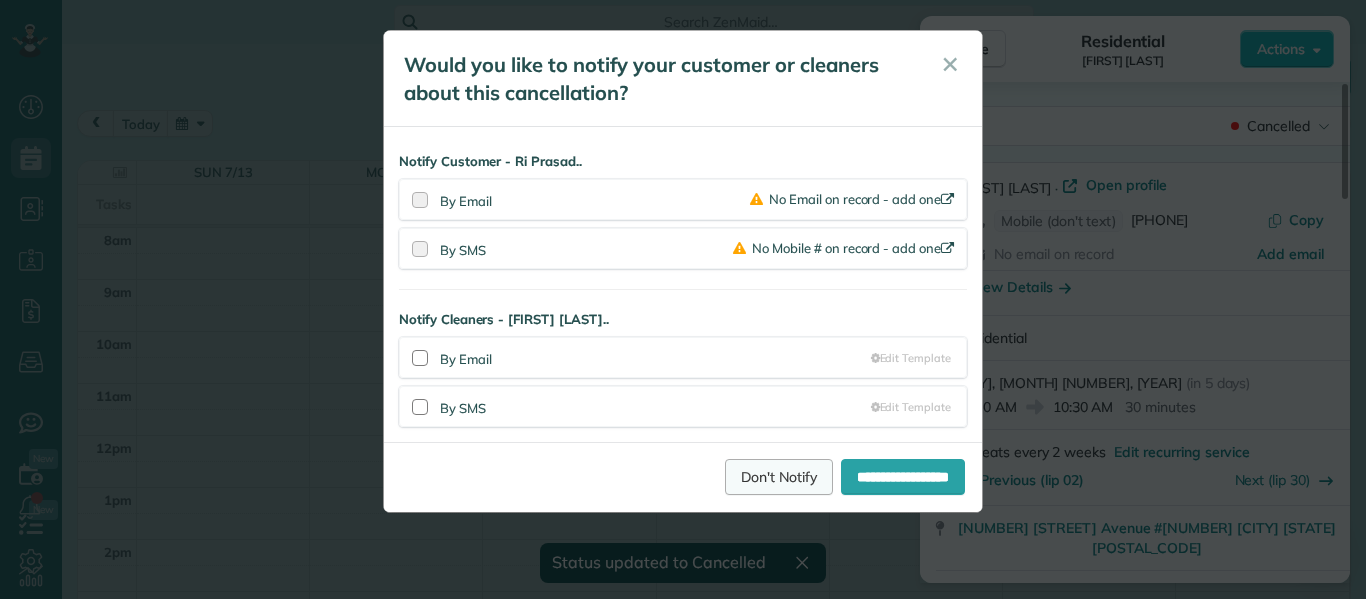click on "Don't Notify" at bounding box center (779, 477) 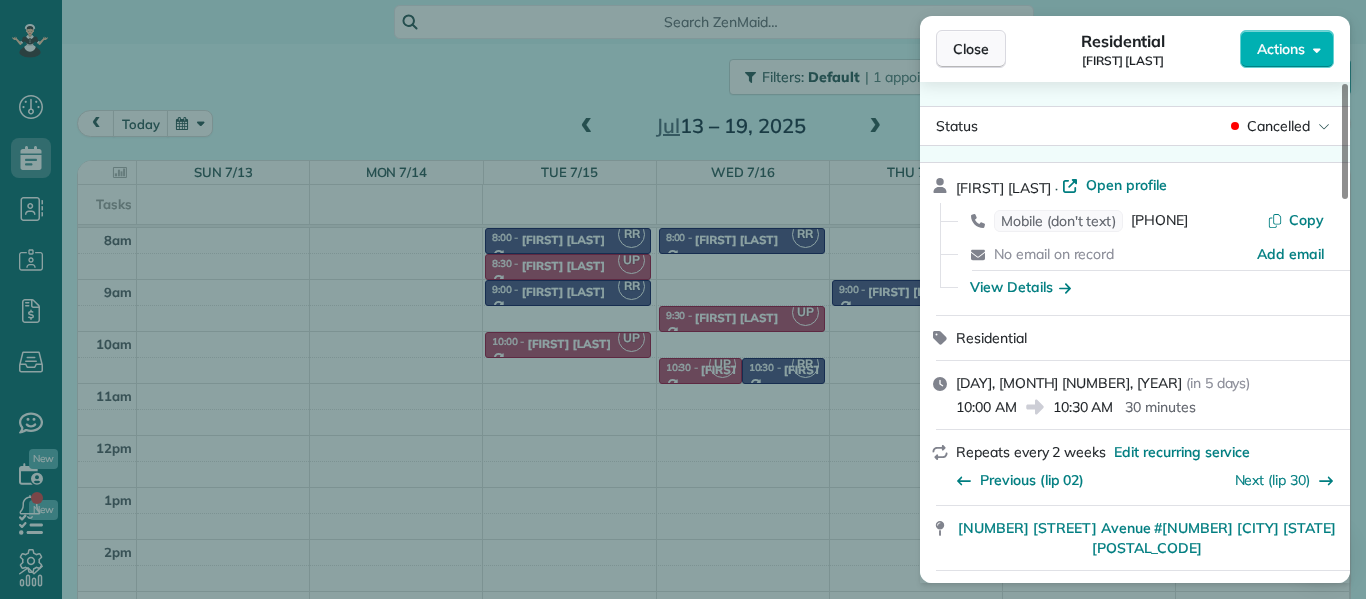 click on "Close" at bounding box center (971, 49) 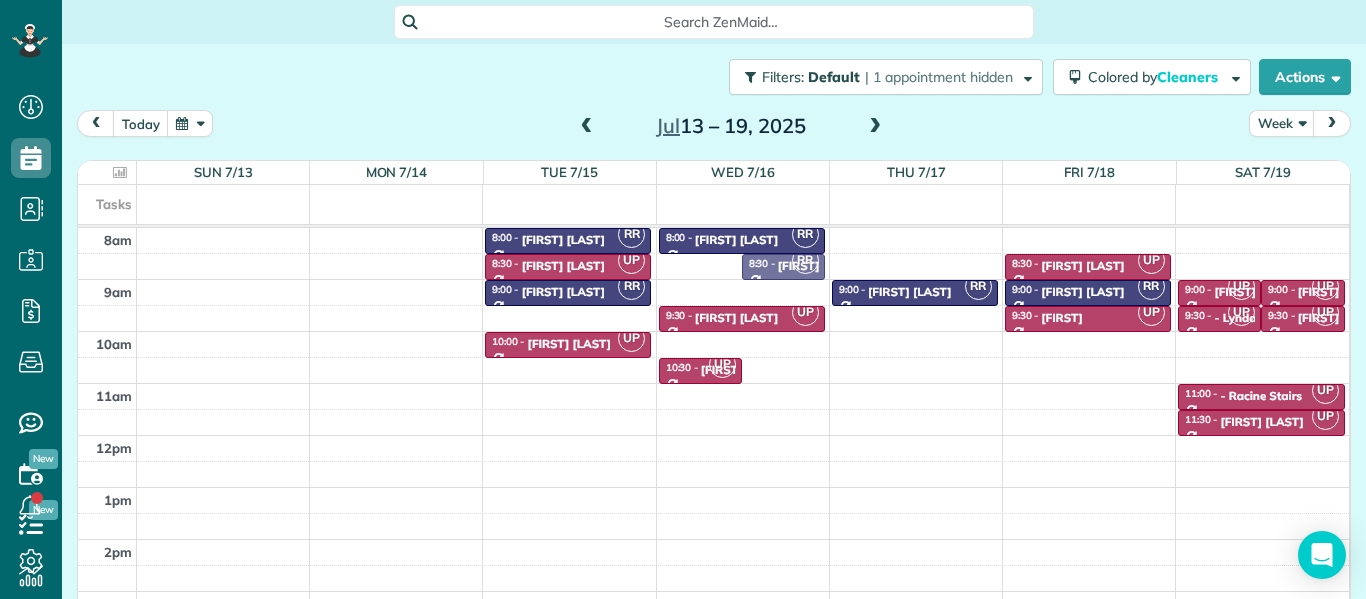 drag, startPoint x: 775, startPoint y: 367, endPoint x: 736, endPoint y: 262, distance: 112.00893 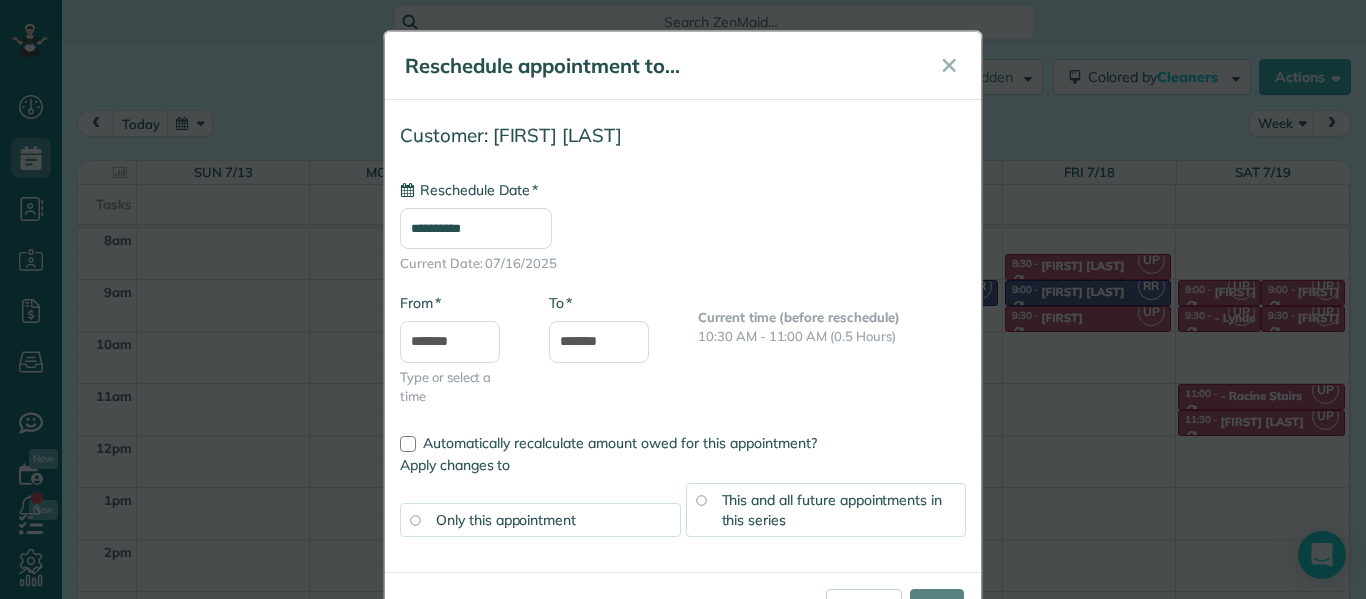 type on "**********" 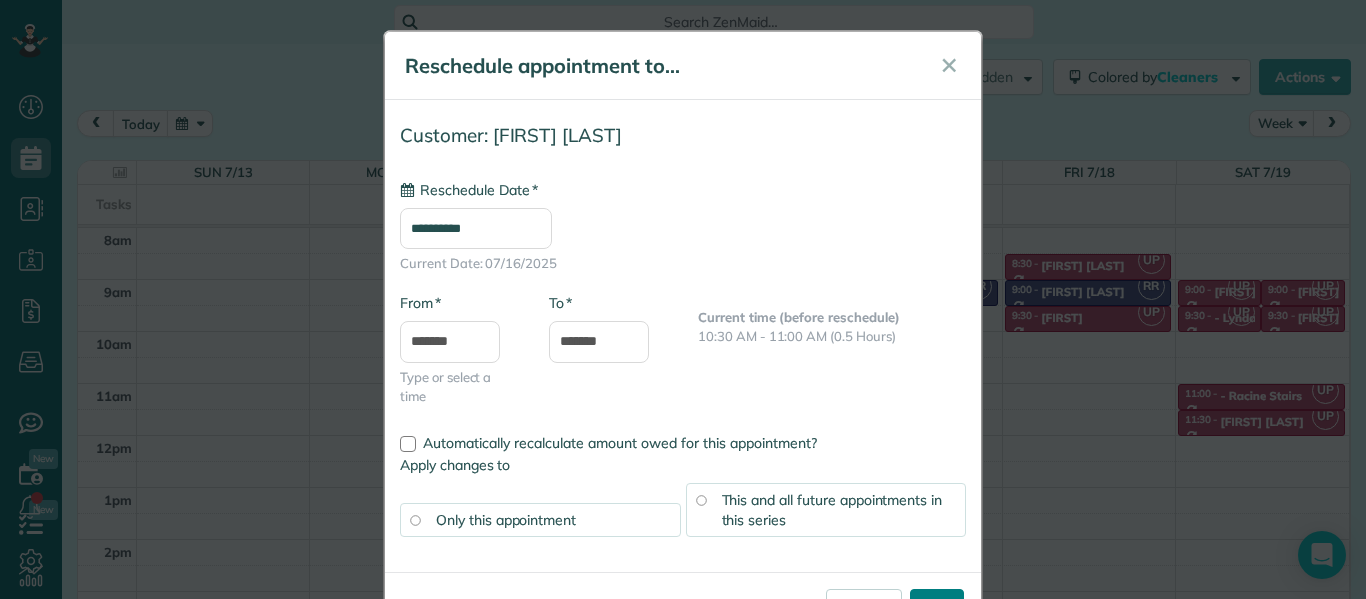 click on "****" at bounding box center (937, 607) 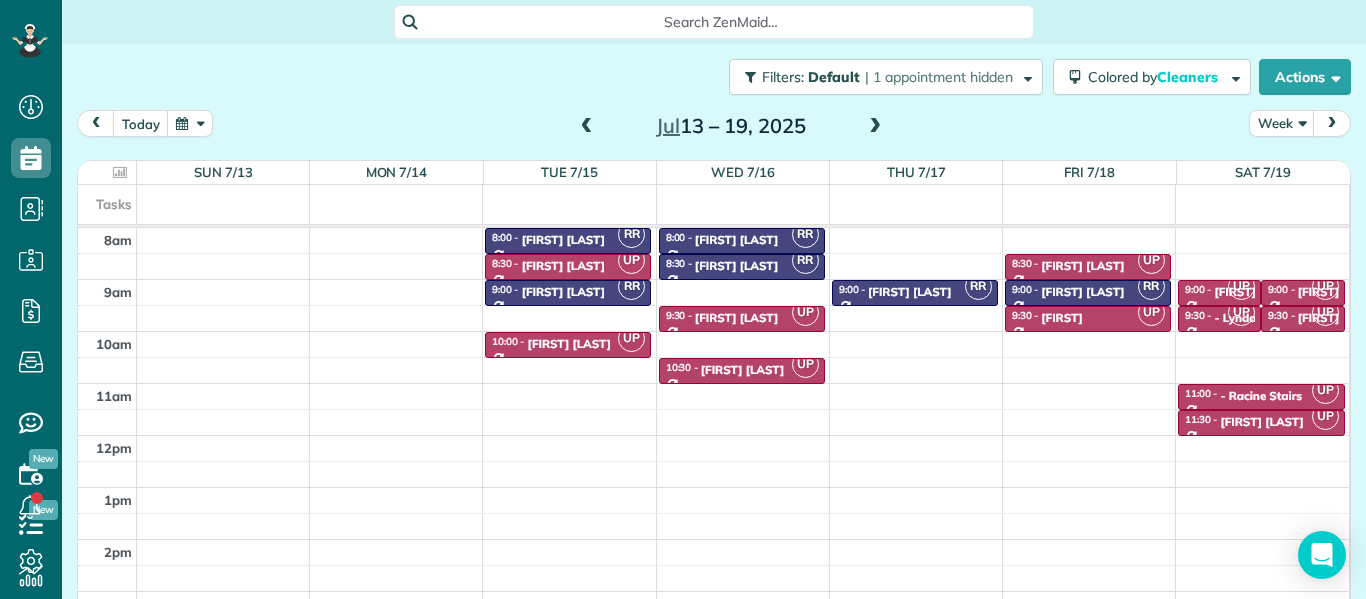 click at bounding box center [587, 127] 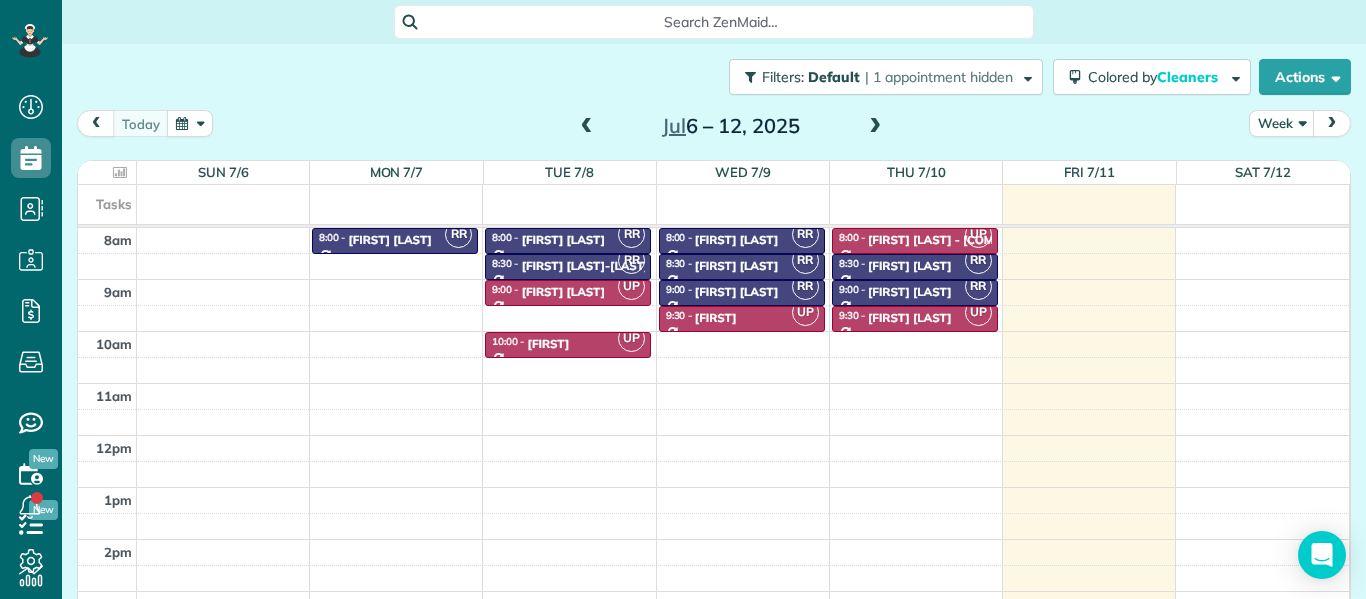 click on "[TIME] [TIME] [TIME] [TIME] [TIME] [TIME] [TIME] [TIME] [LAST] [PHONE] [NUMBER] [STREET] #[NUMBER] [CITY], [STATE] [POSTAL_CODE] [TIME] - [TIME] [FIRST] [LAST] [PHONE] [NUMBER] [STREET] #[NUMBER] [CITY], [STATE] [POSTAL_CODE] [TIME] - [TIME] [FIRST] [LAST] [PHONE] [NUMBER] [STREET] #[NUMBER] [CITY], [STATE] [POSTAL_CODE] [TIME] - [TIME] [FIRST] [LAST] [PHONE] [NUMBER] [STREET] #[NUMBER] [CITY], [STATE] [POSTAL_CODE] [TIME] - [TIME] [FIRST] [LAST] [PHONE] [NUMBER] [STREET] #[NUMBER] [CITY], [STATE] [POSTAL_CODE] [TIME] - [TIME] [FIRST] [LAST] [PHONE] [NUMBER] [STREET] #[NUMBER] [CITY], [STATE] [POSTAL_CODE] [TIME] - [TIME] [FIRST] [LAST] [PHONE] [NUMBER] [STREET] #[NUMBER] [CITY], [STATE] [POSTAL_CODE] [TIME] - [TIME] [FIRST] [LAST] [PHONE] [NUMBER] [STREET] #[NUMBER] [CITY], [STATE] [POSTAL_CODE] [TIME] - [TIME] [FIRST] [LAST] [PHONE] [NUMBER] [STREET] [CITY], [STATE] [POSTAL_CODE] [TIME] - [TIME] [FIRST] [LAST] - [COMPANY] ([PHONE]) [NUMBER] [STREET] [CITY], [STATE] [POSTAL_CODE] [TIME] - [TIME] [FIRST] [LAST] [PHONE] [LAST] [LAST]" at bounding box center (713, 461) 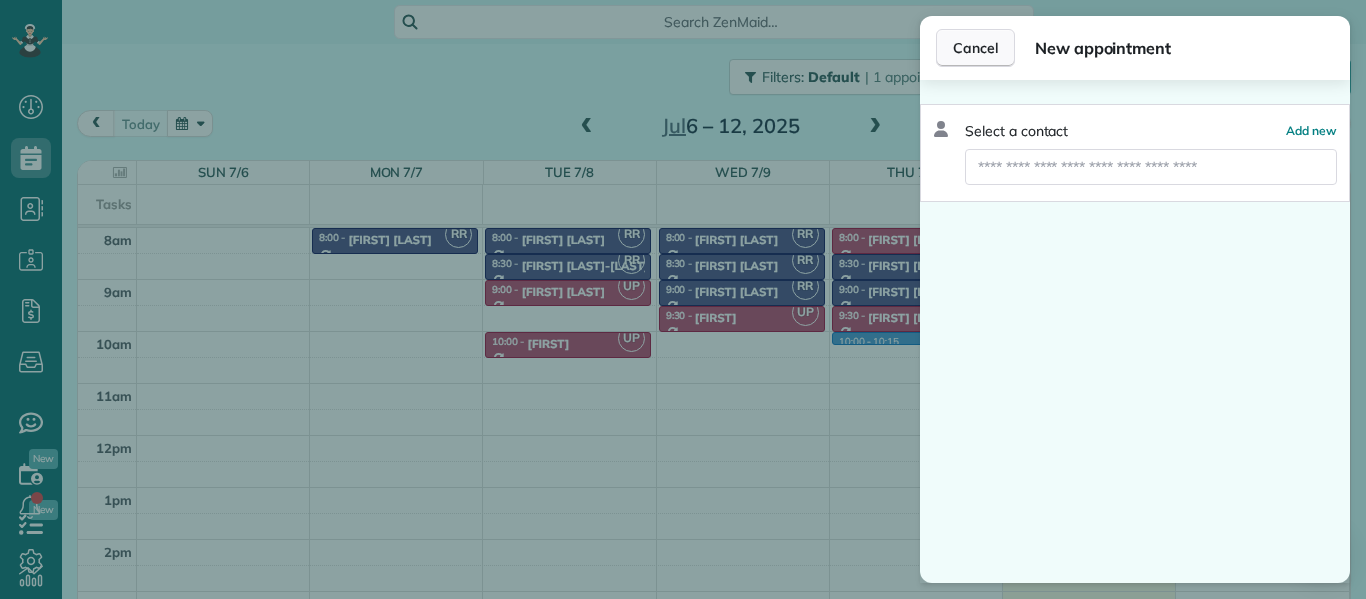 click on "Cancel" at bounding box center (975, 48) 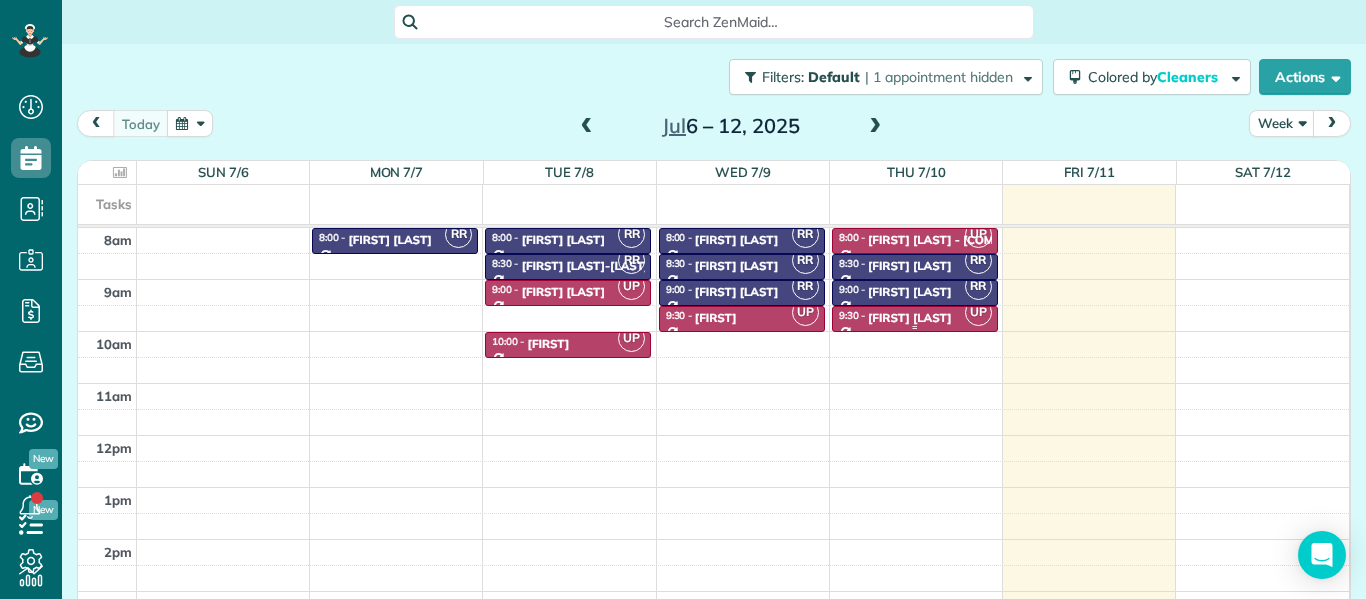 click on "[FIRST] [LAST]" at bounding box center [909, 318] 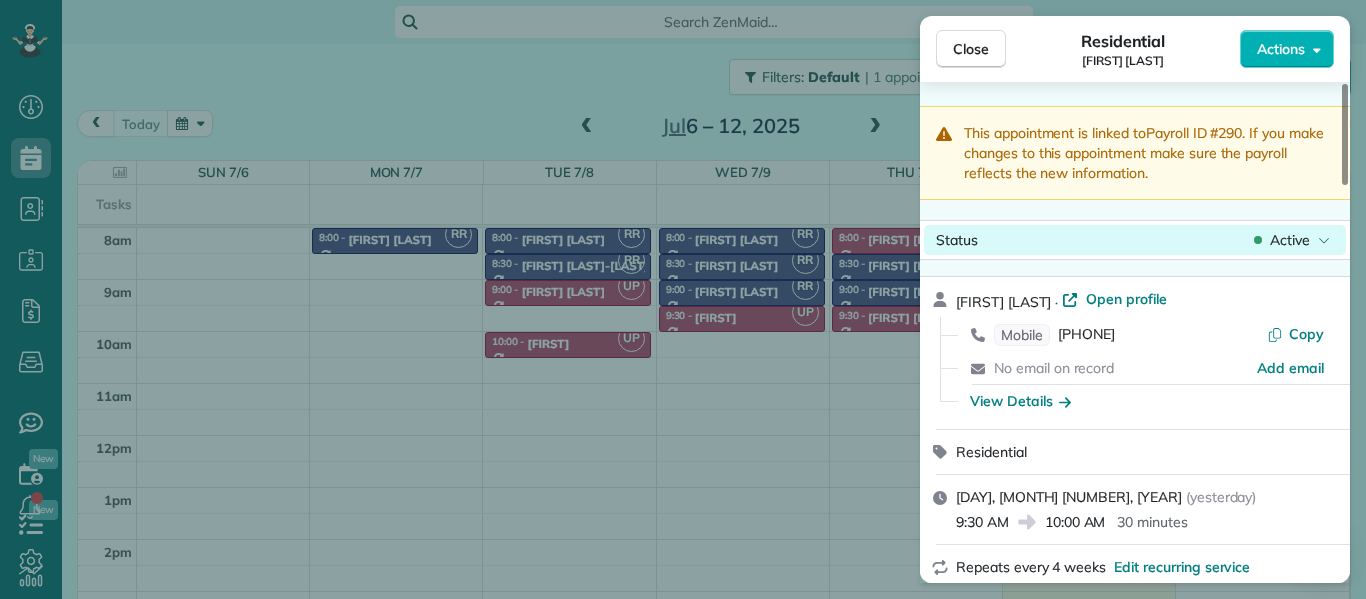 click on "Active" at bounding box center [1290, 240] 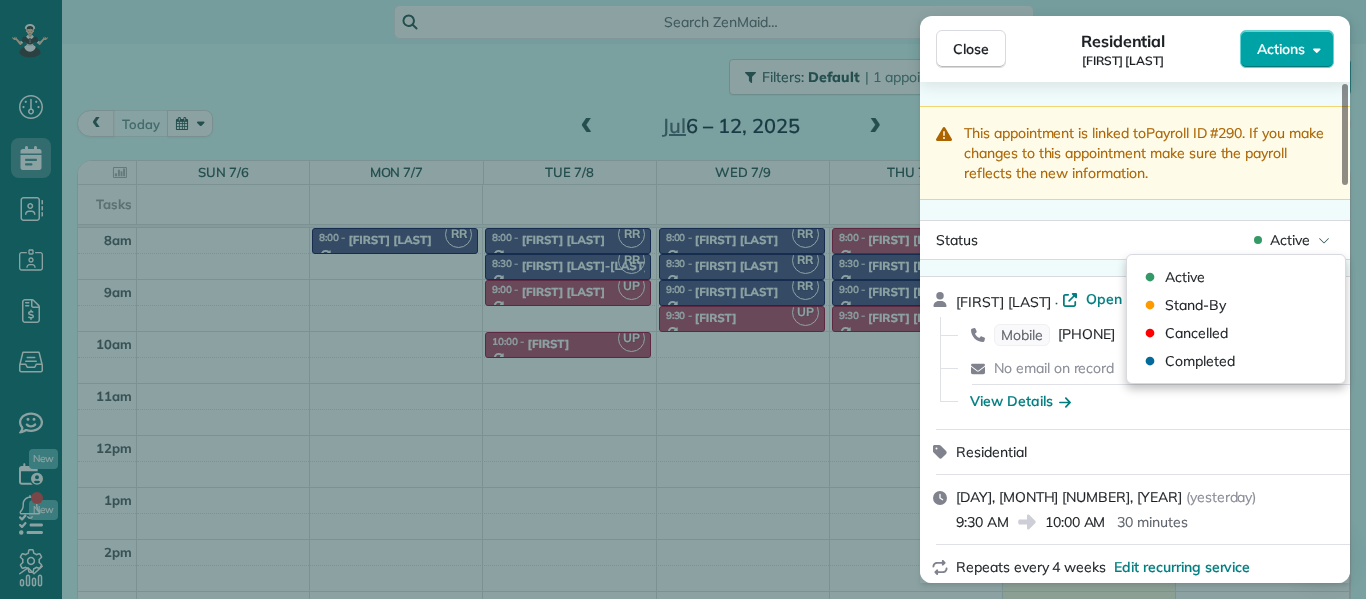 click on "Actions" at bounding box center (1281, 49) 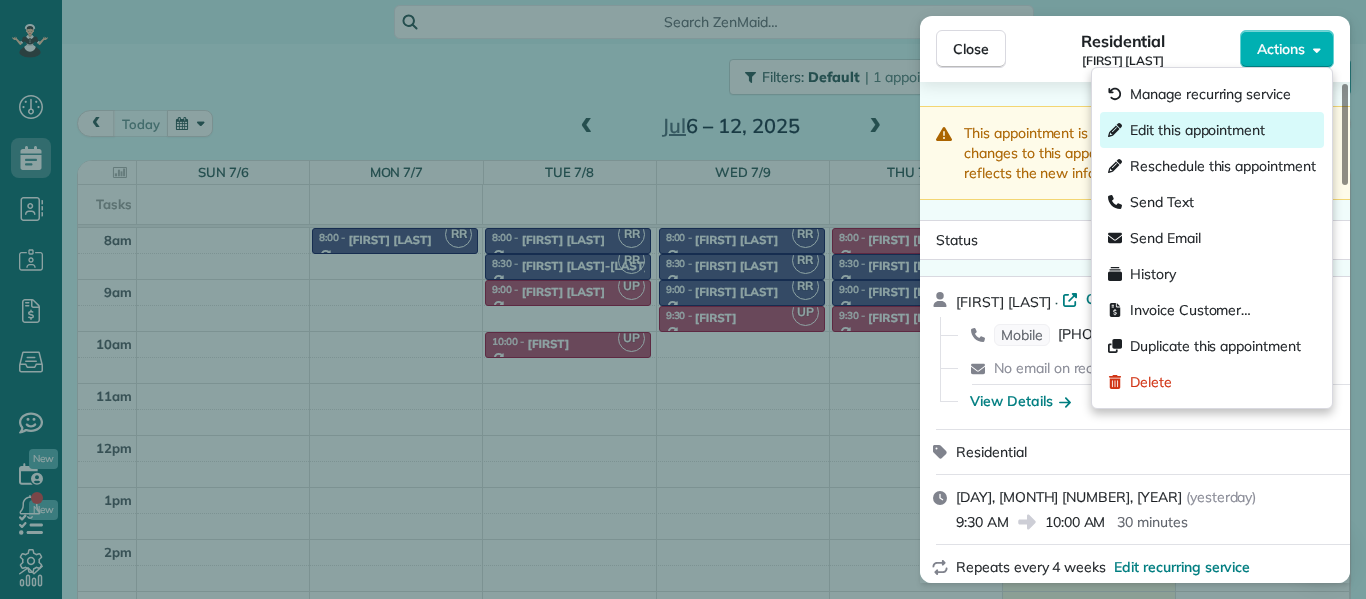 click on "Edit this appointment" at bounding box center [1197, 130] 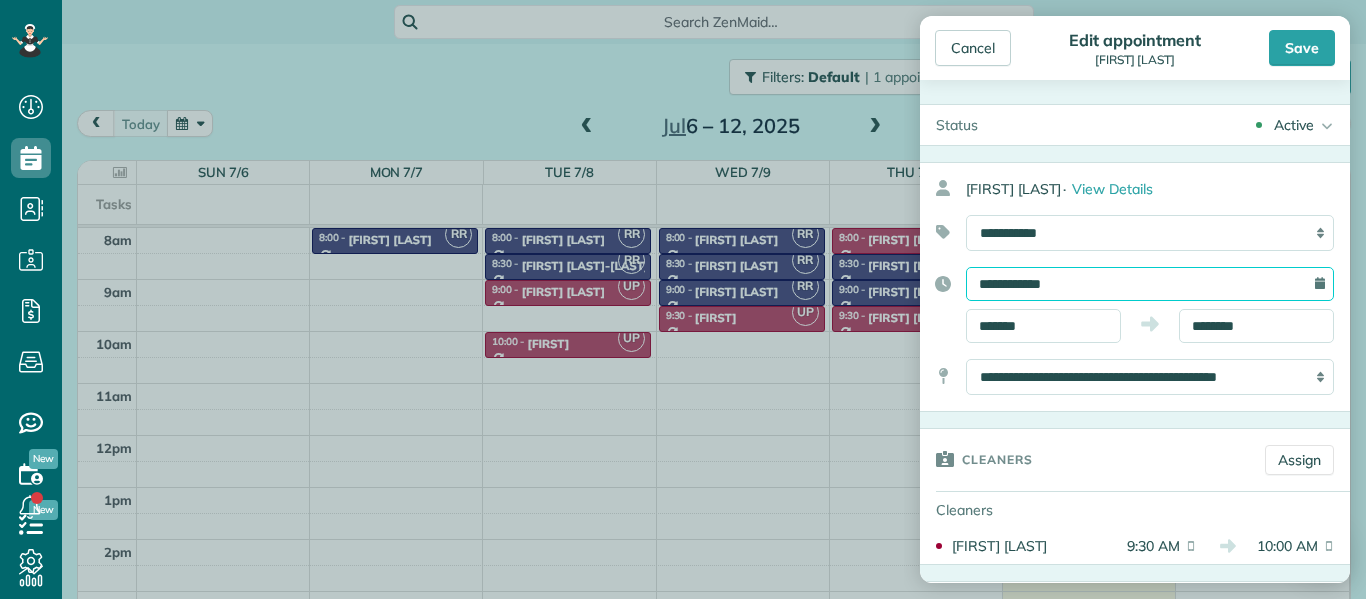 click on "**********" at bounding box center (1150, 284) 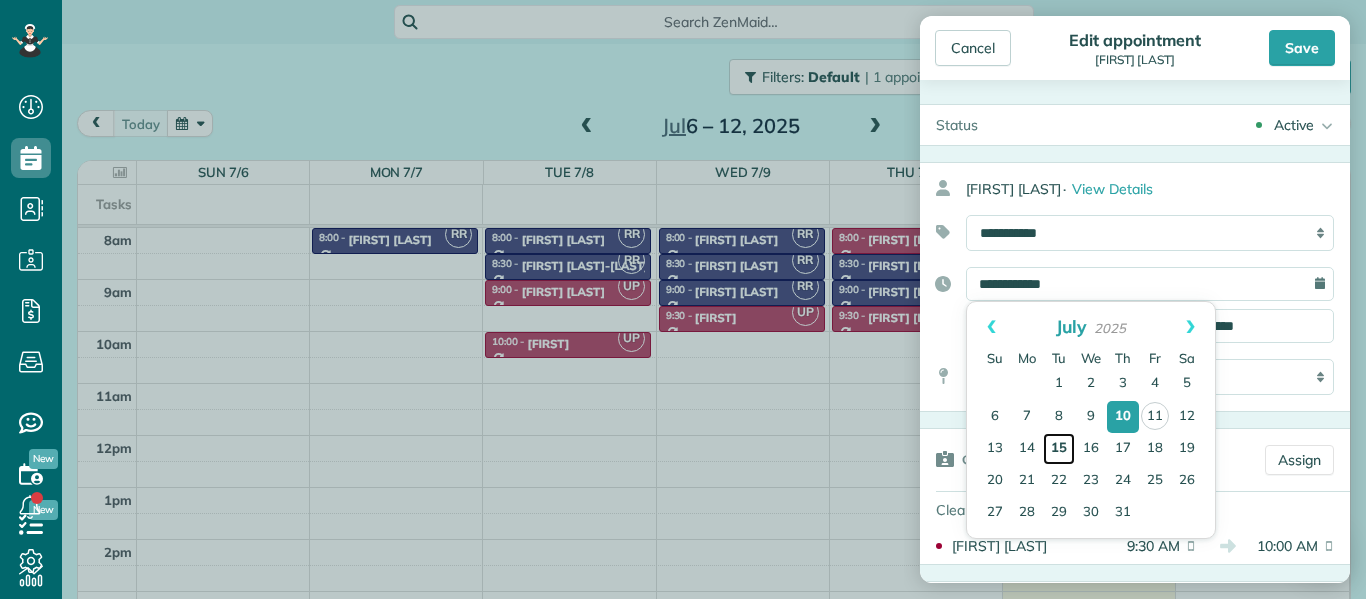 click on "15" at bounding box center [1059, 449] 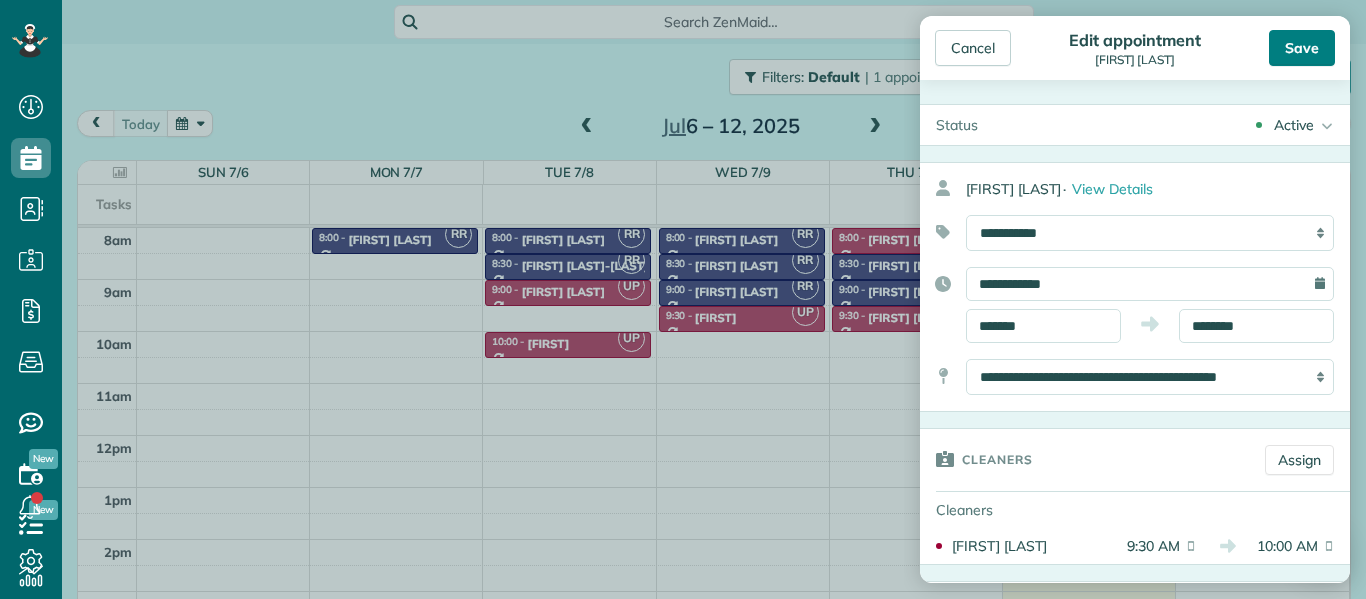 click on "Save" at bounding box center [1302, 48] 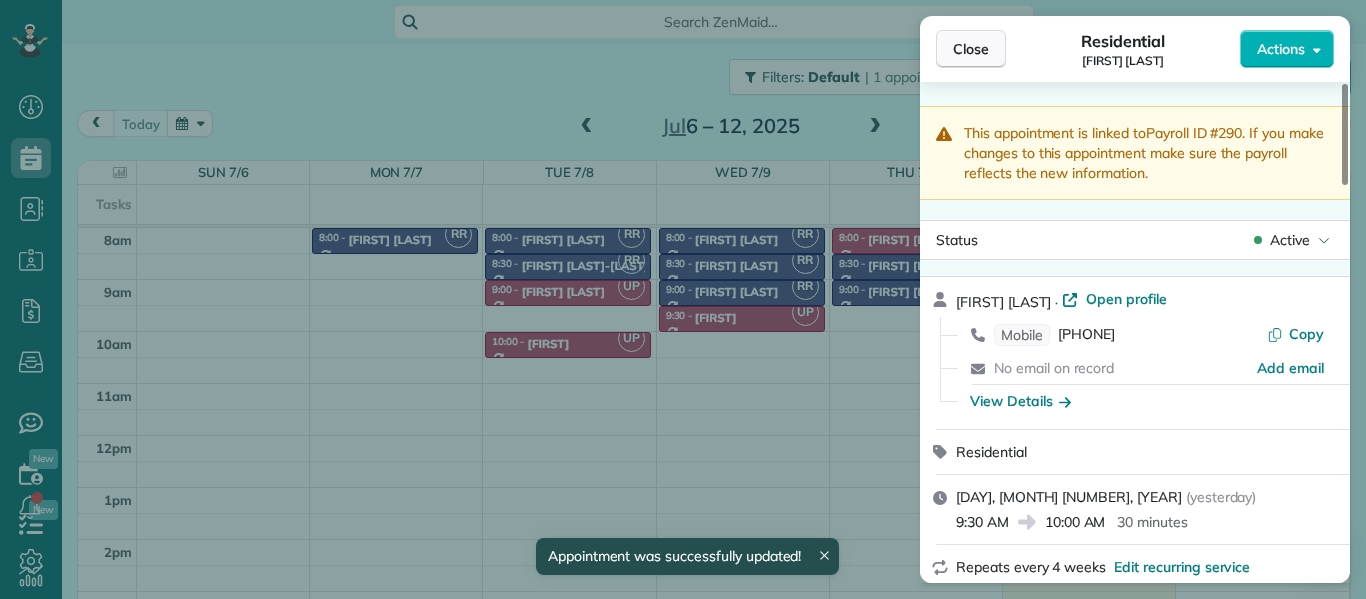 click on "Close" at bounding box center (971, 49) 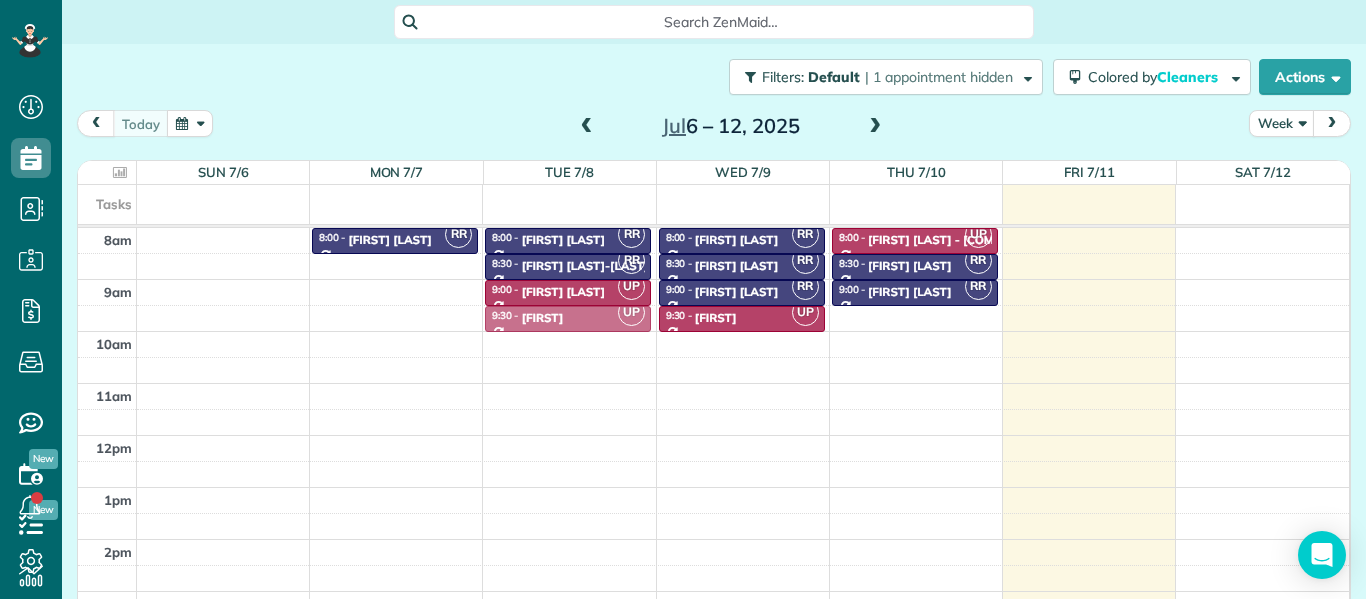 drag, startPoint x: 563, startPoint y: 337, endPoint x: 561, endPoint y: 313, distance: 24.083189 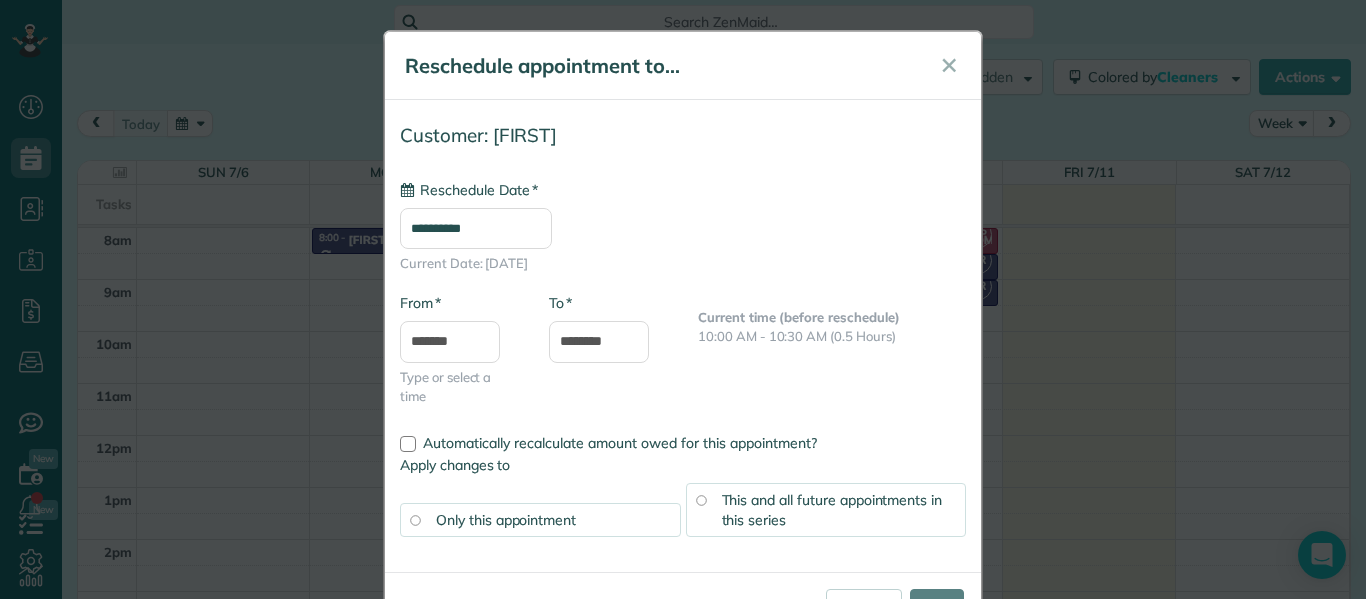 type on "**********" 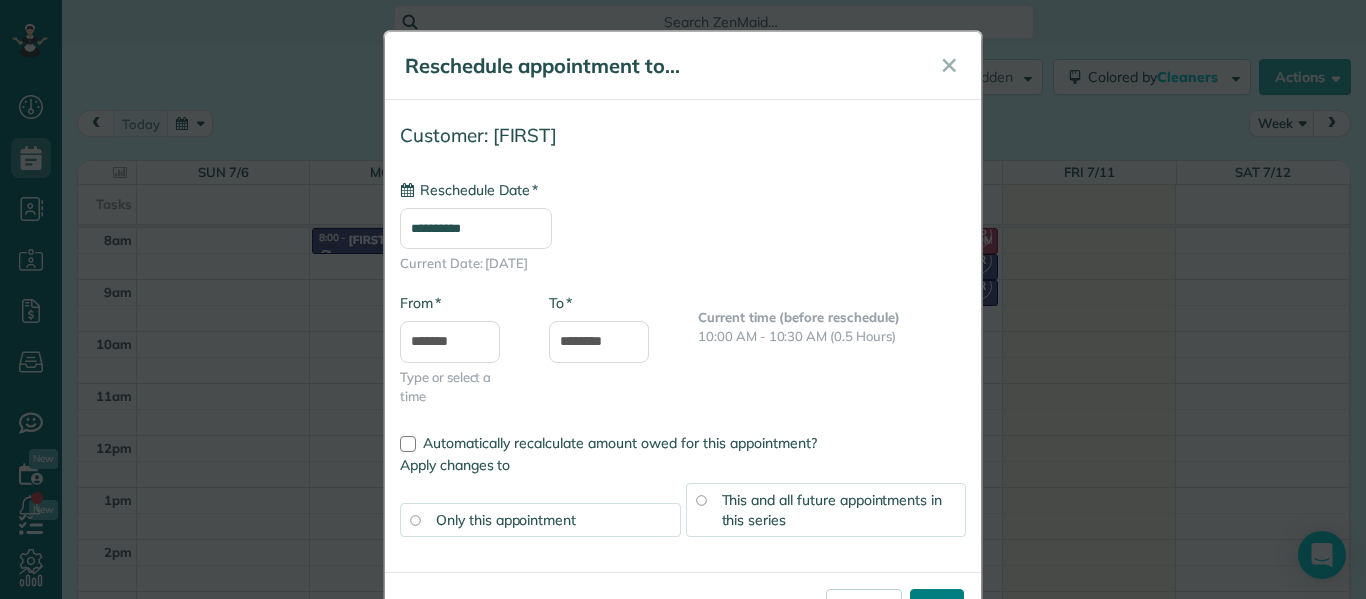 click on "****" at bounding box center [937, 607] 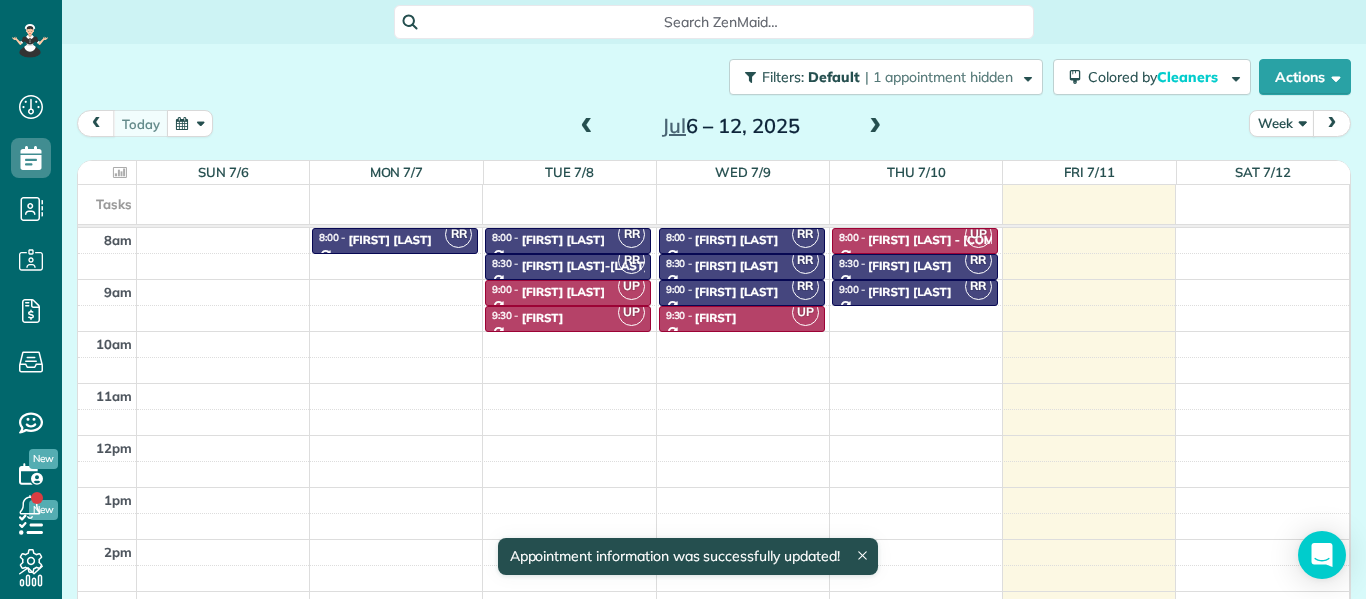 click at bounding box center (875, 127) 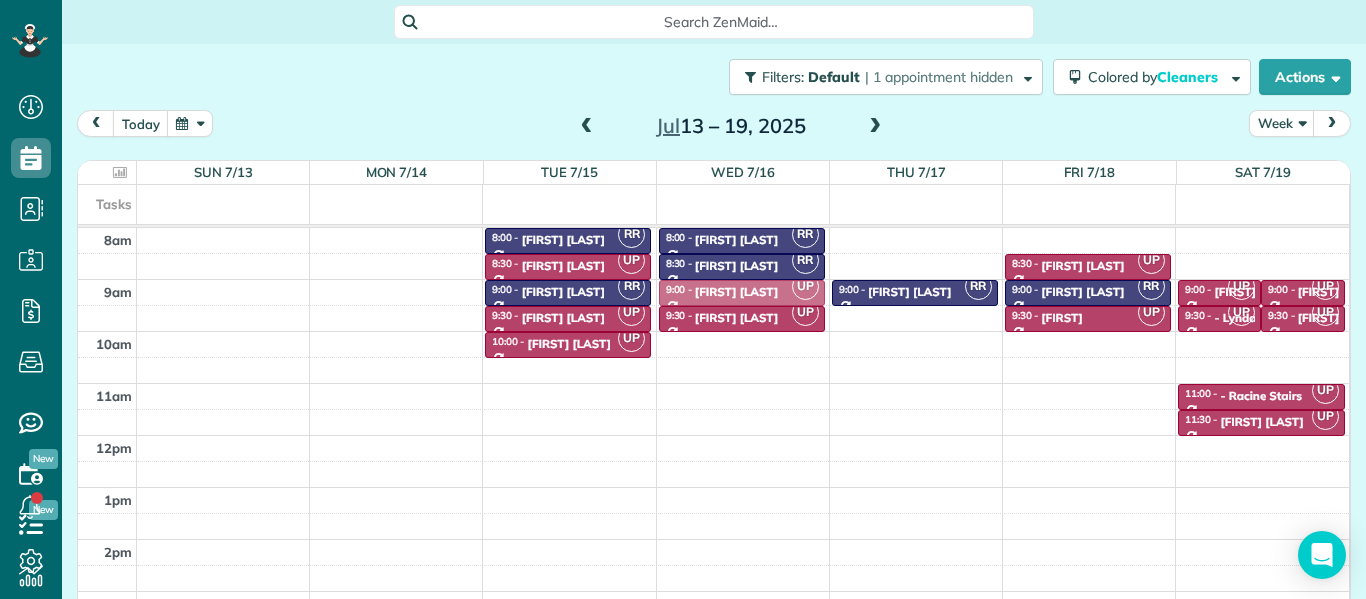 drag, startPoint x: 719, startPoint y: 371, endPoint x: 707, endPoint y: 292, distance: 79.9062 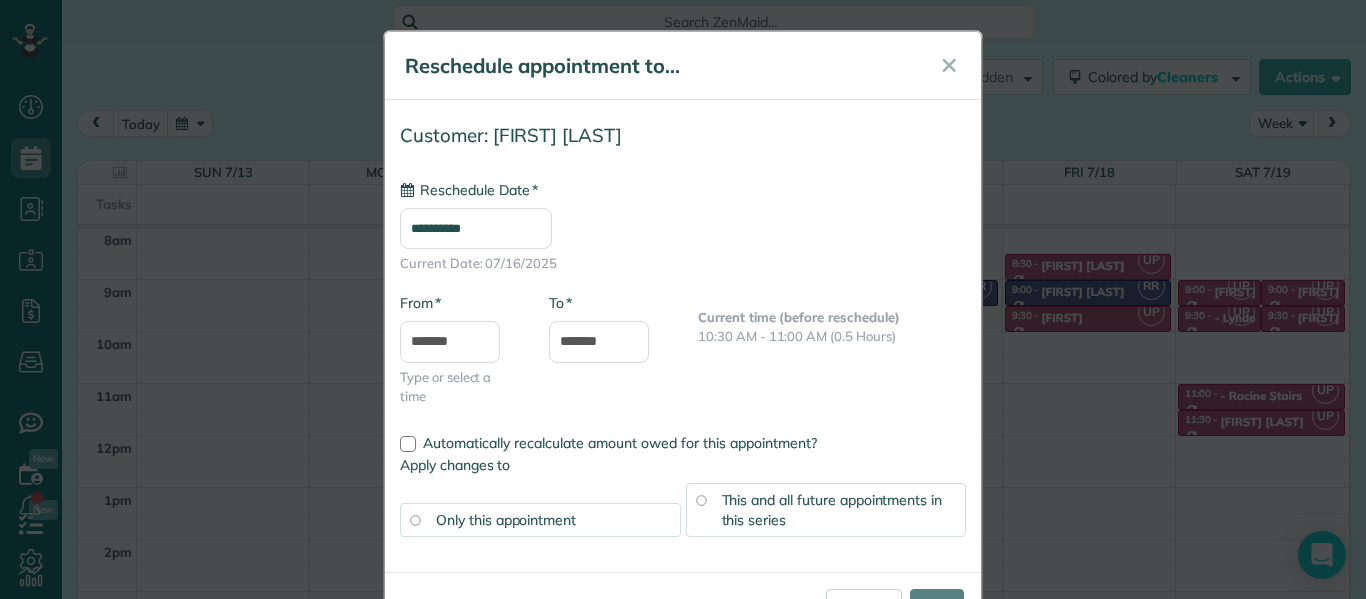 type on "**********" 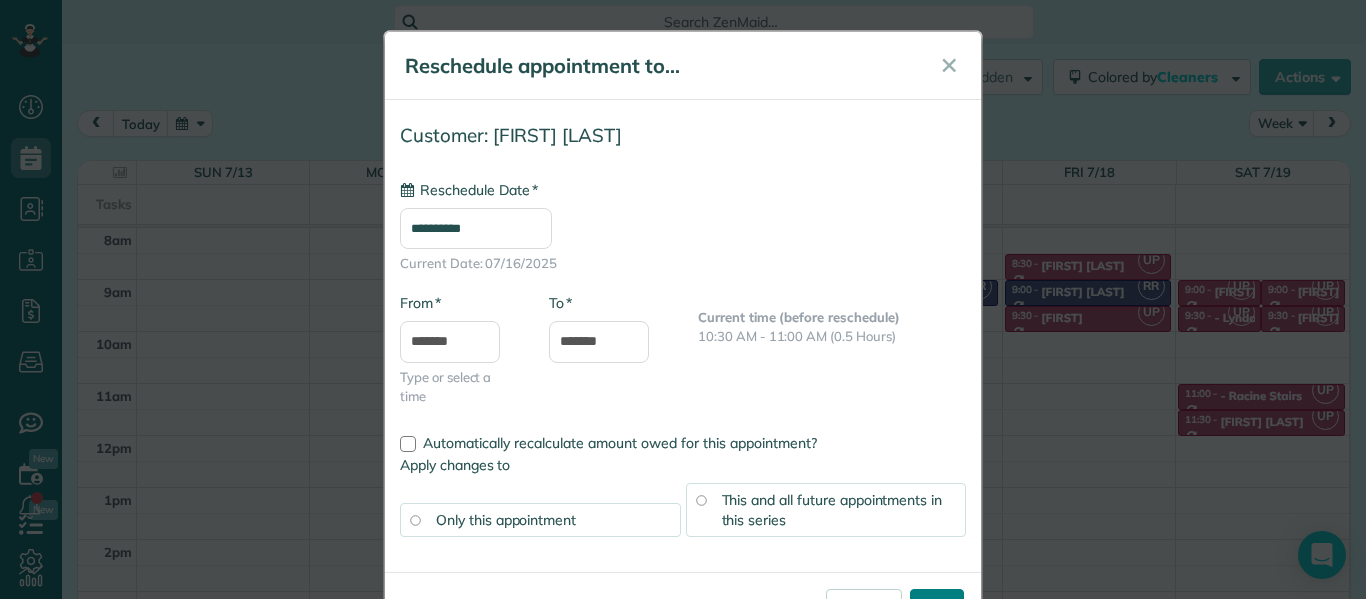 click on "****" at bounding box center [937, 607] 